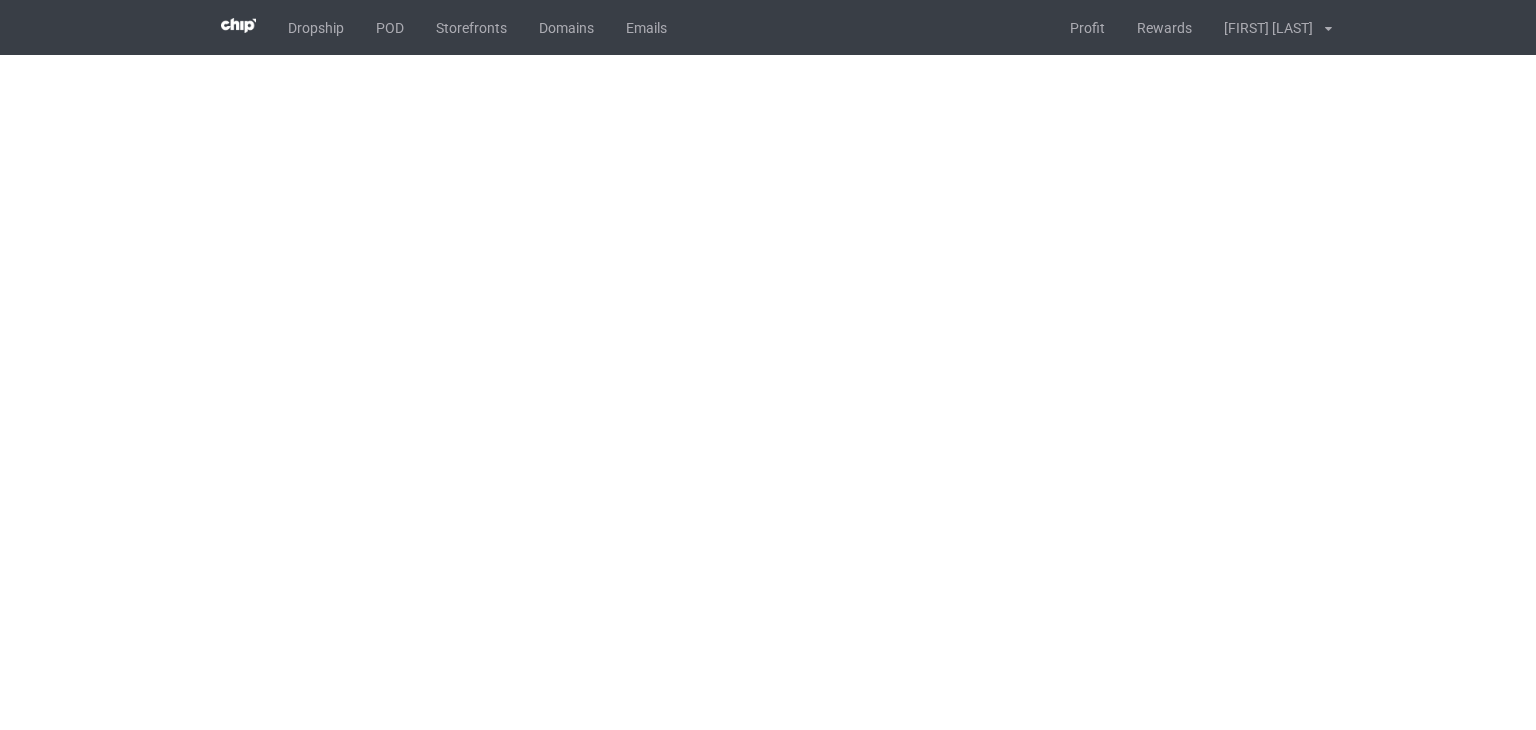 scroll, scrollTop: 0, scrollLeft: 0, axis: both 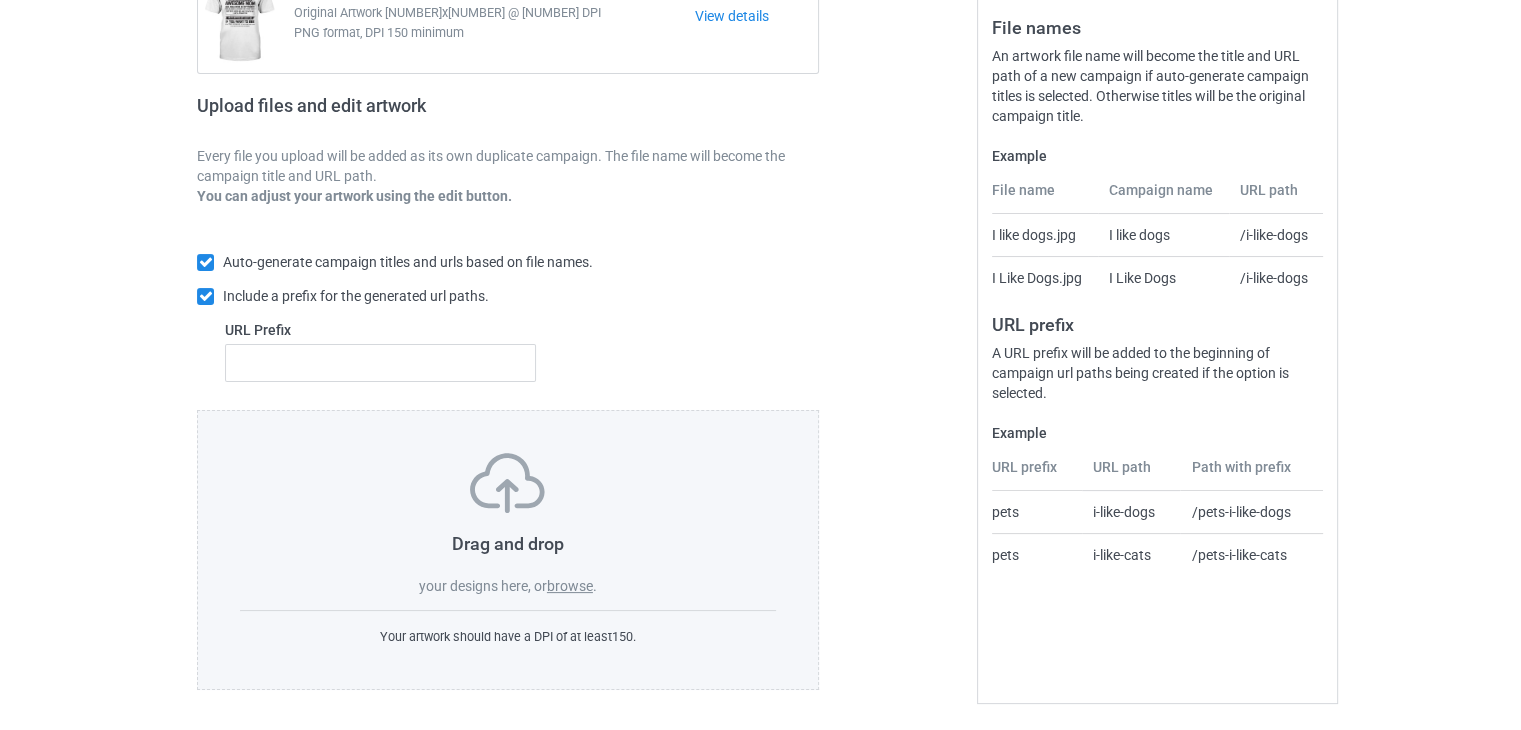 click on "browse" at bounding box center [570, 586] 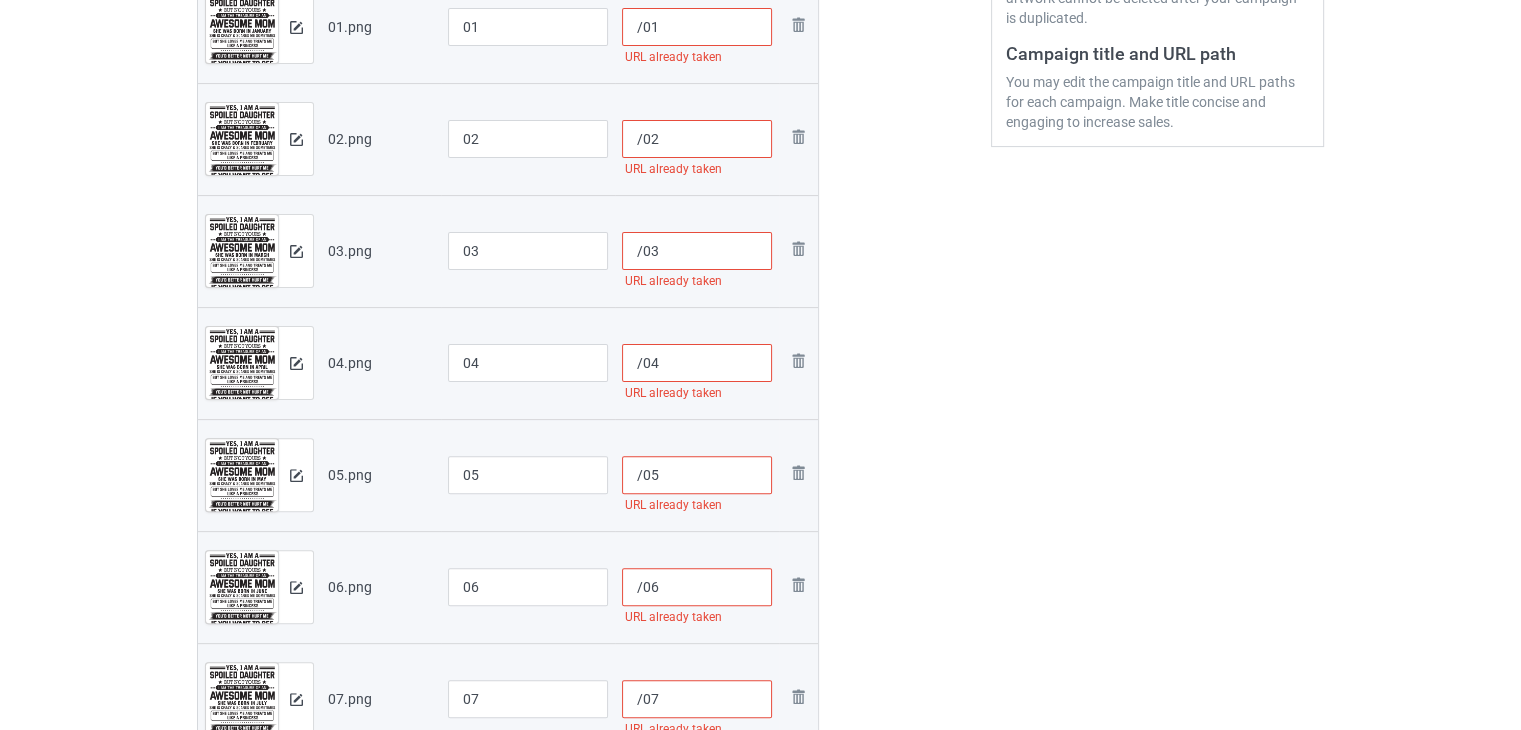 scroll, scrollTop: 242, scrollLeft: 0, axis: vertical 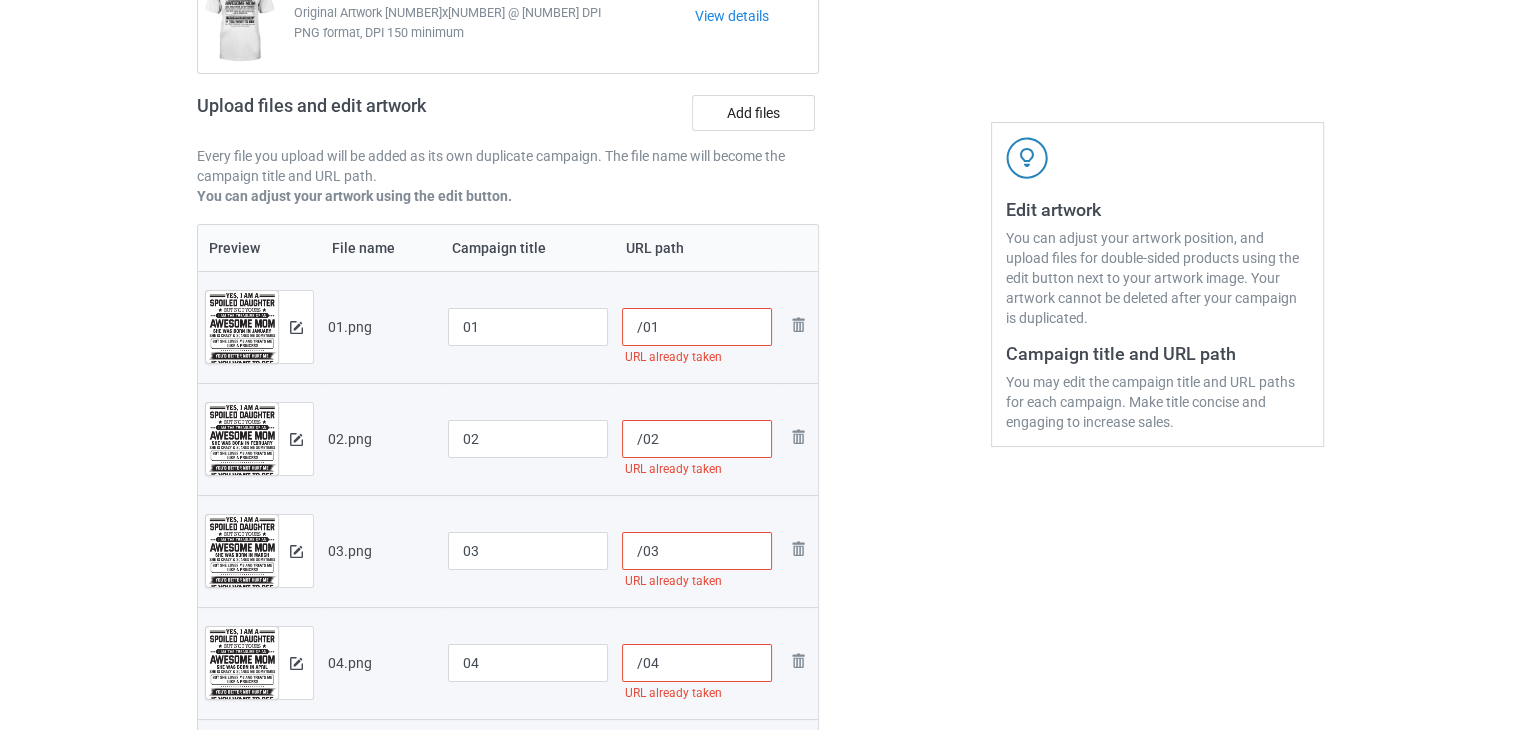 click on "/01" at bounding box center [697, 327] 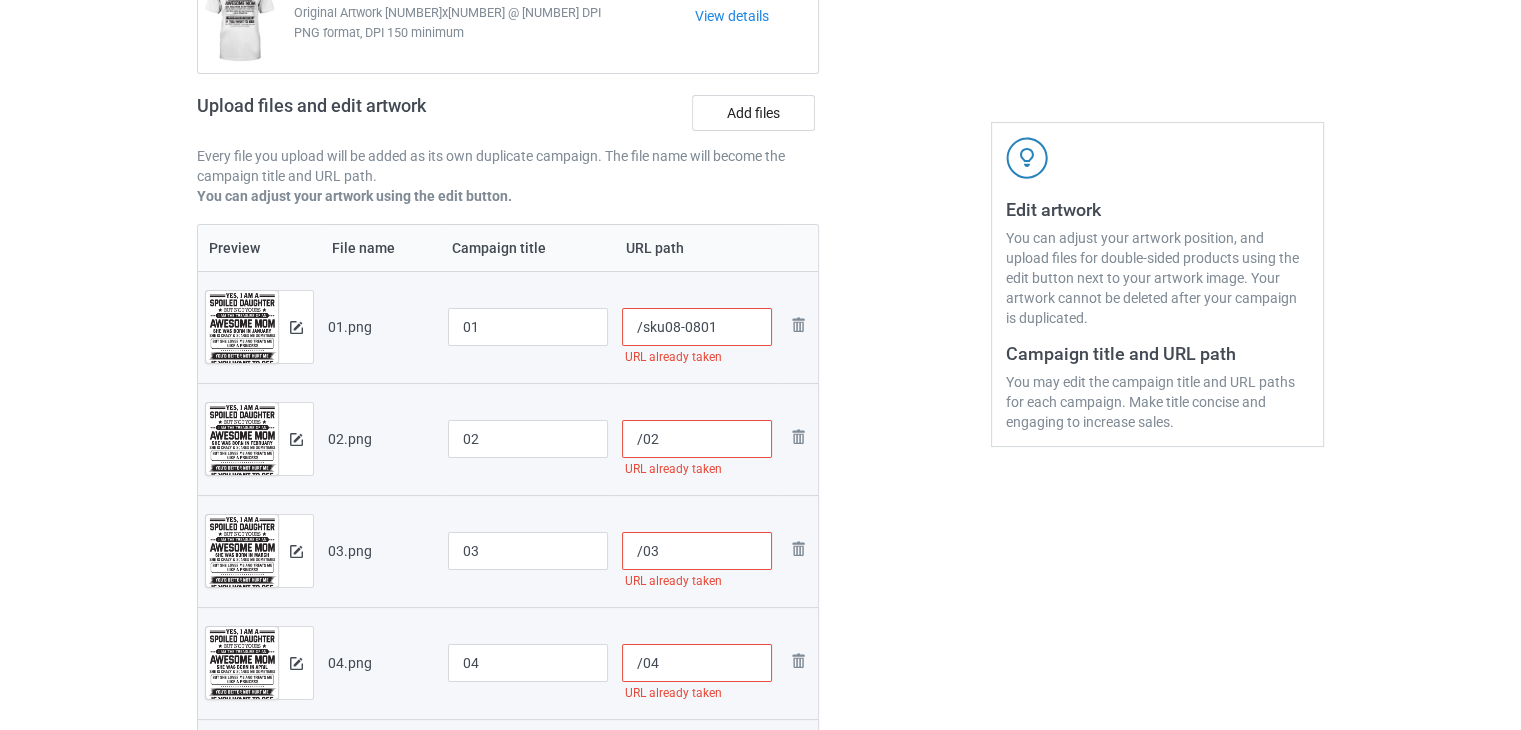 type on "/sku08-0801" 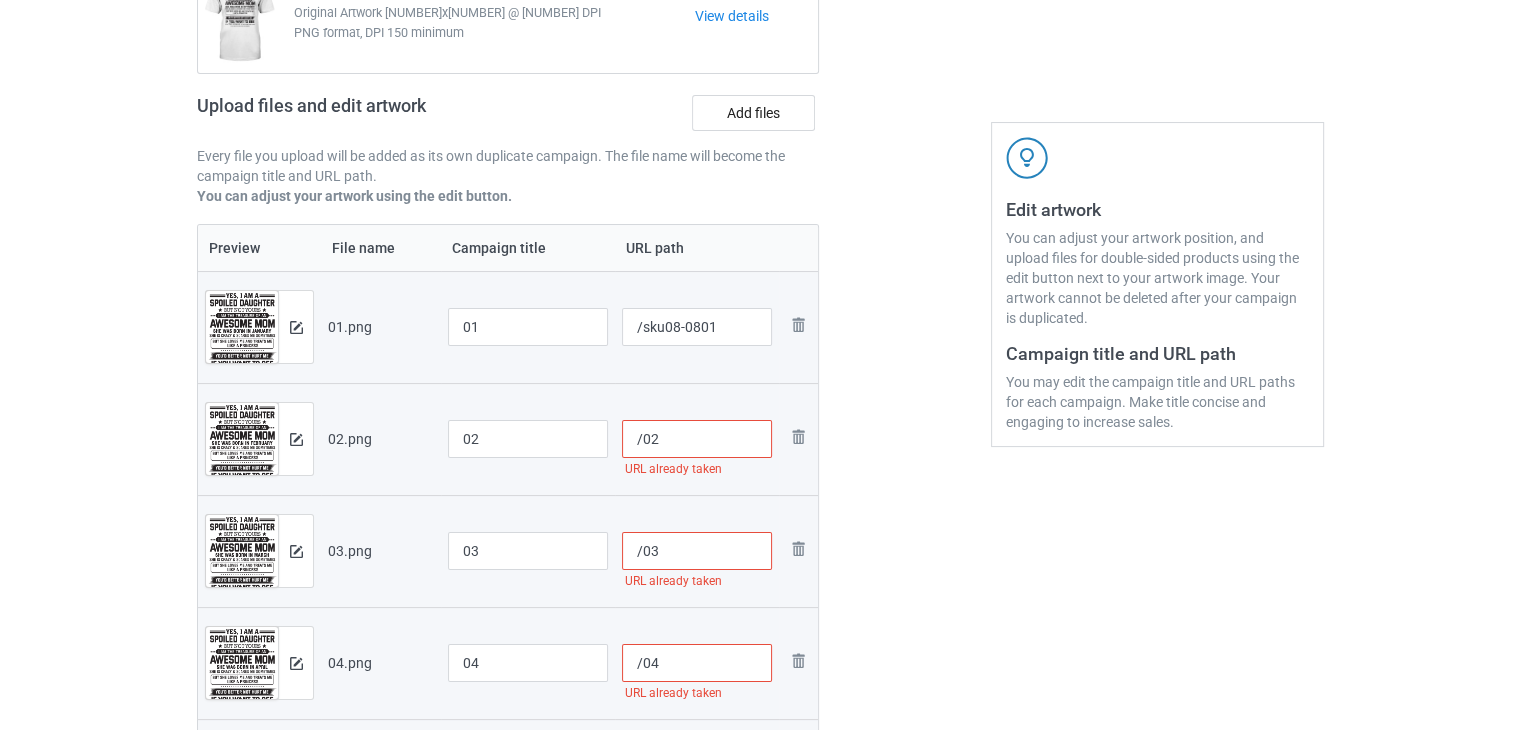 paste on "sku08-08" 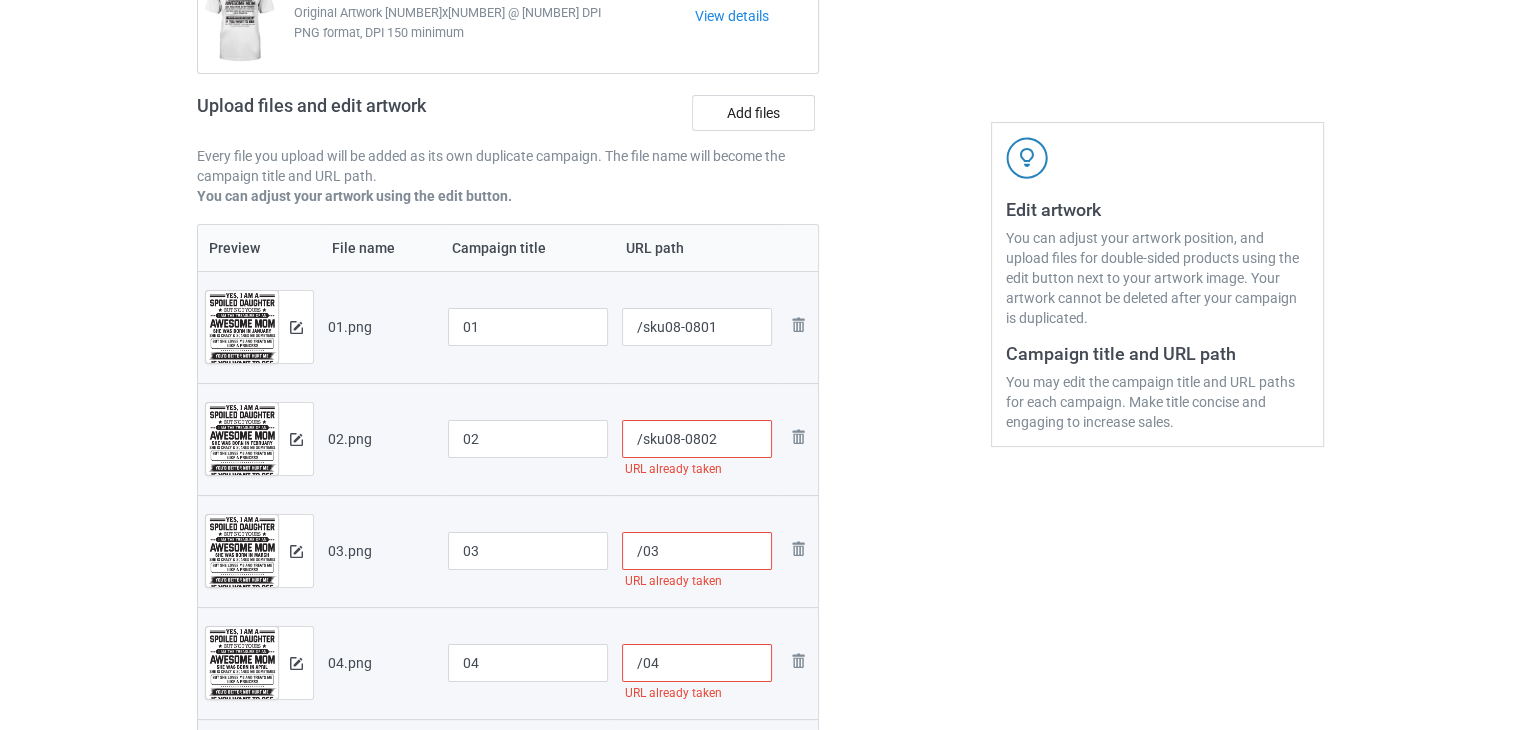type on "/sku08-0802" 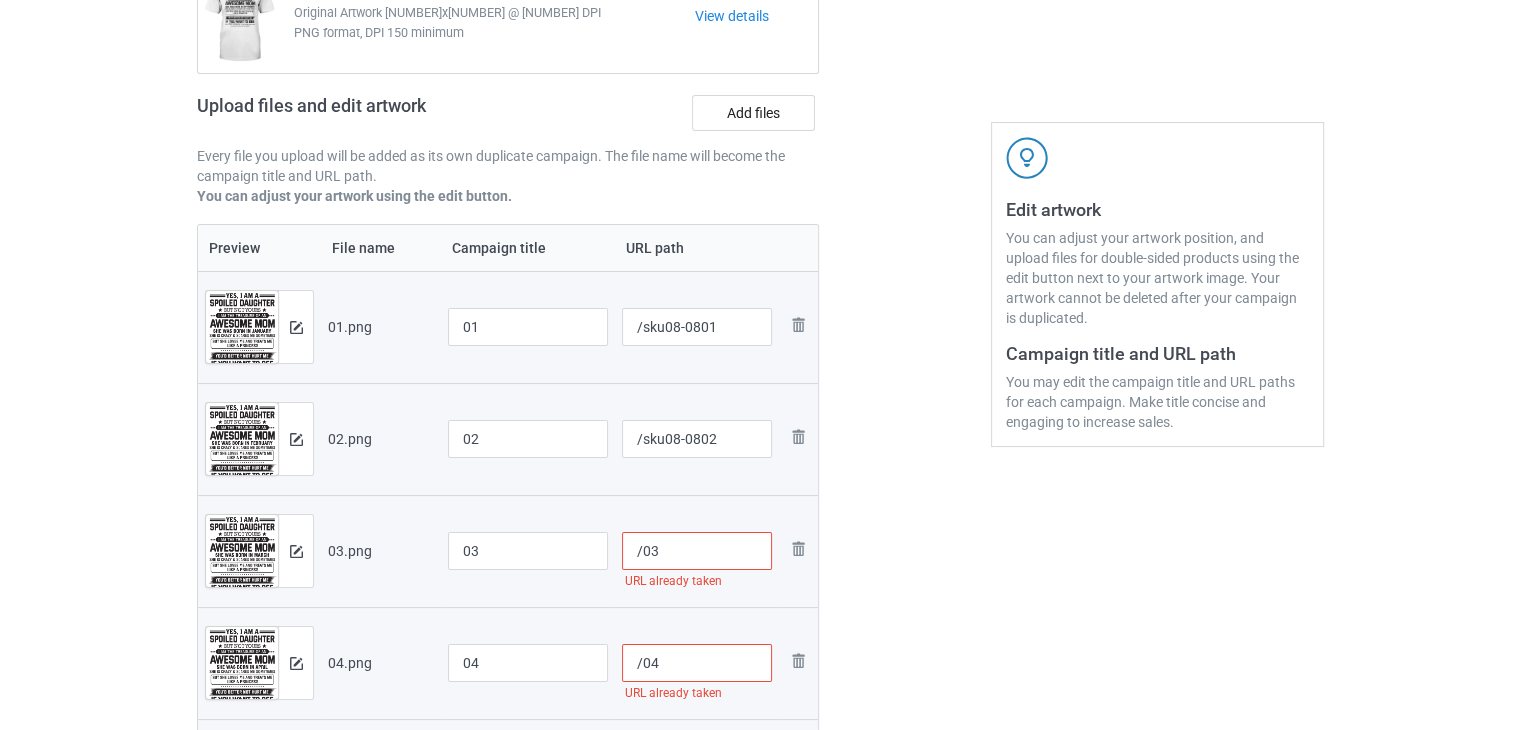 paste on "sku08-08" 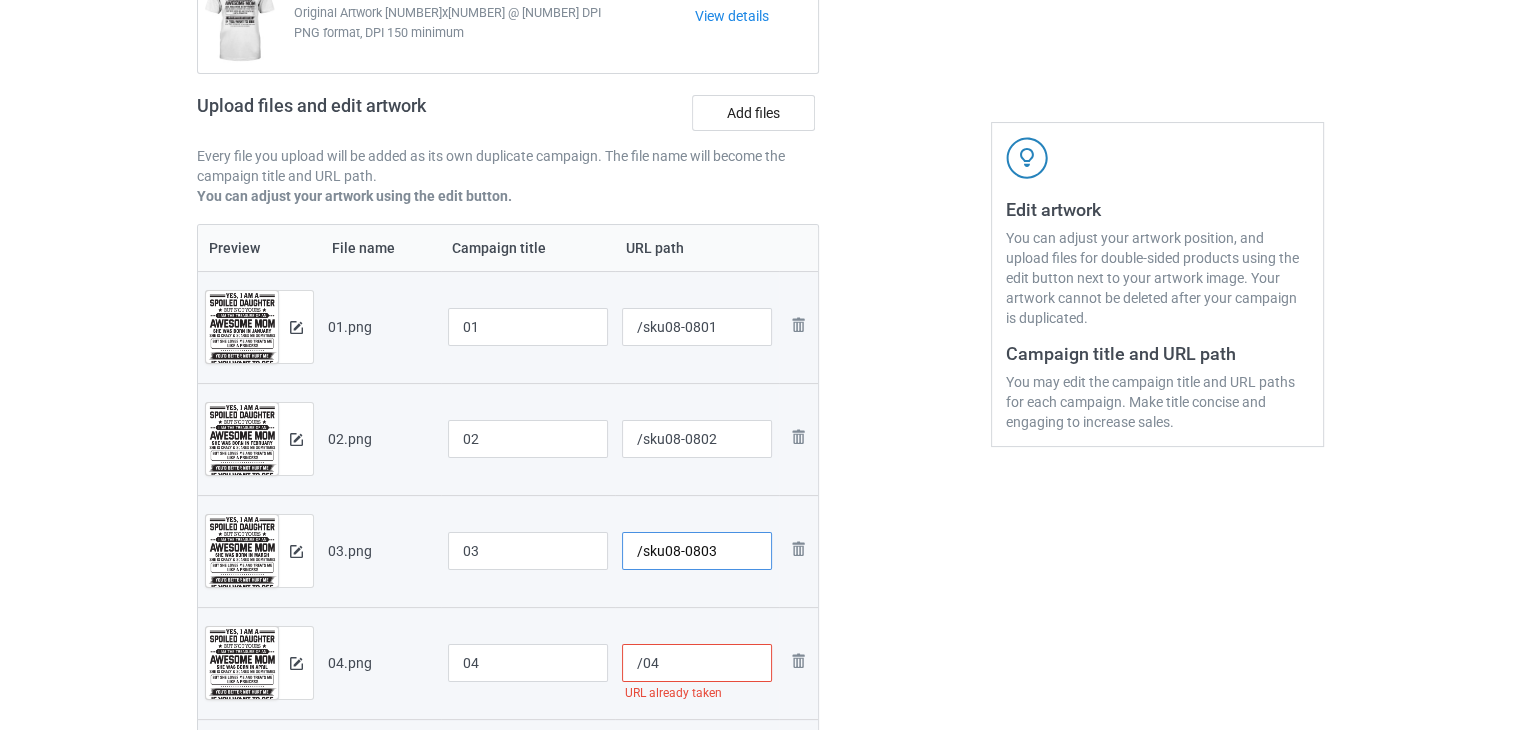 type on "/sku08-0803" 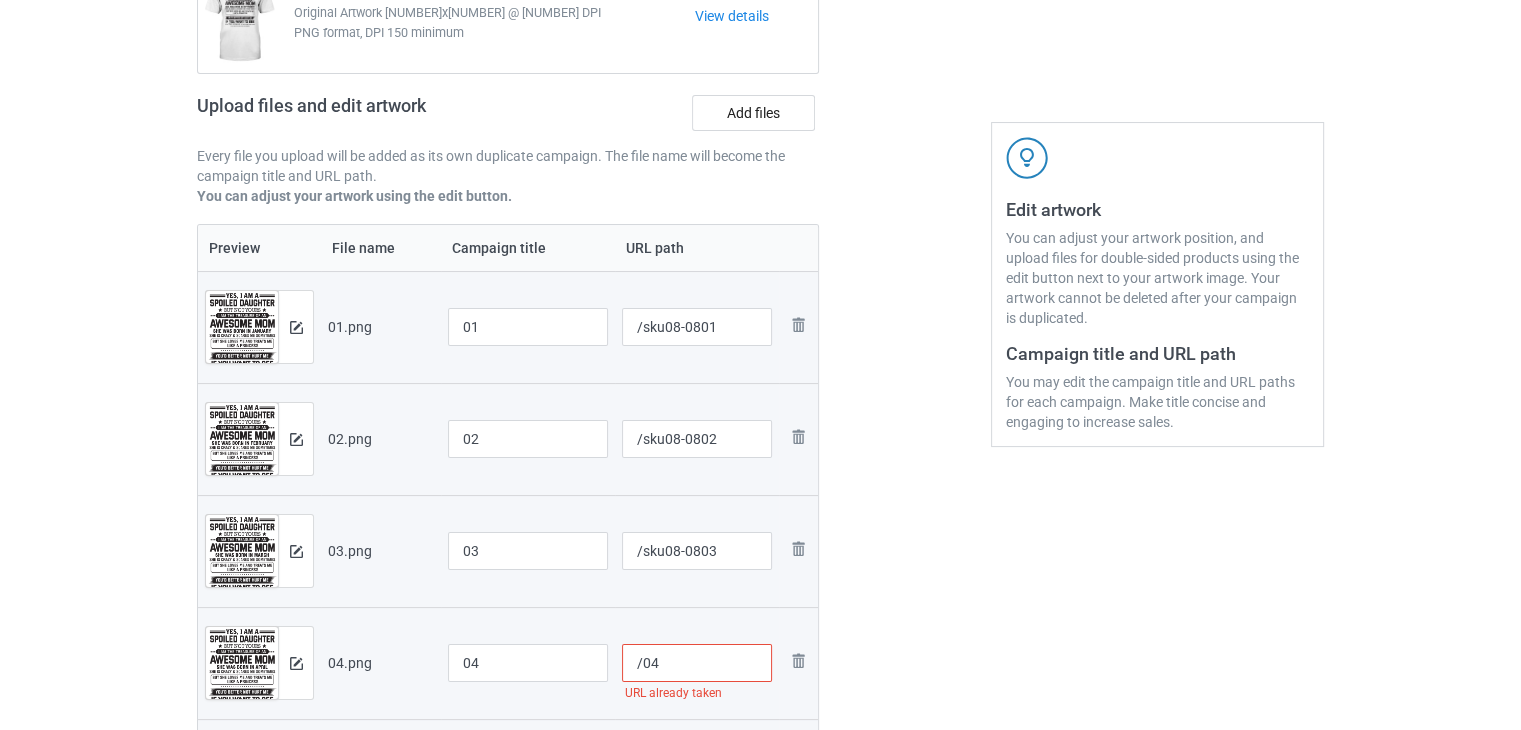 click on "/04" at bounding box center [697, 663] 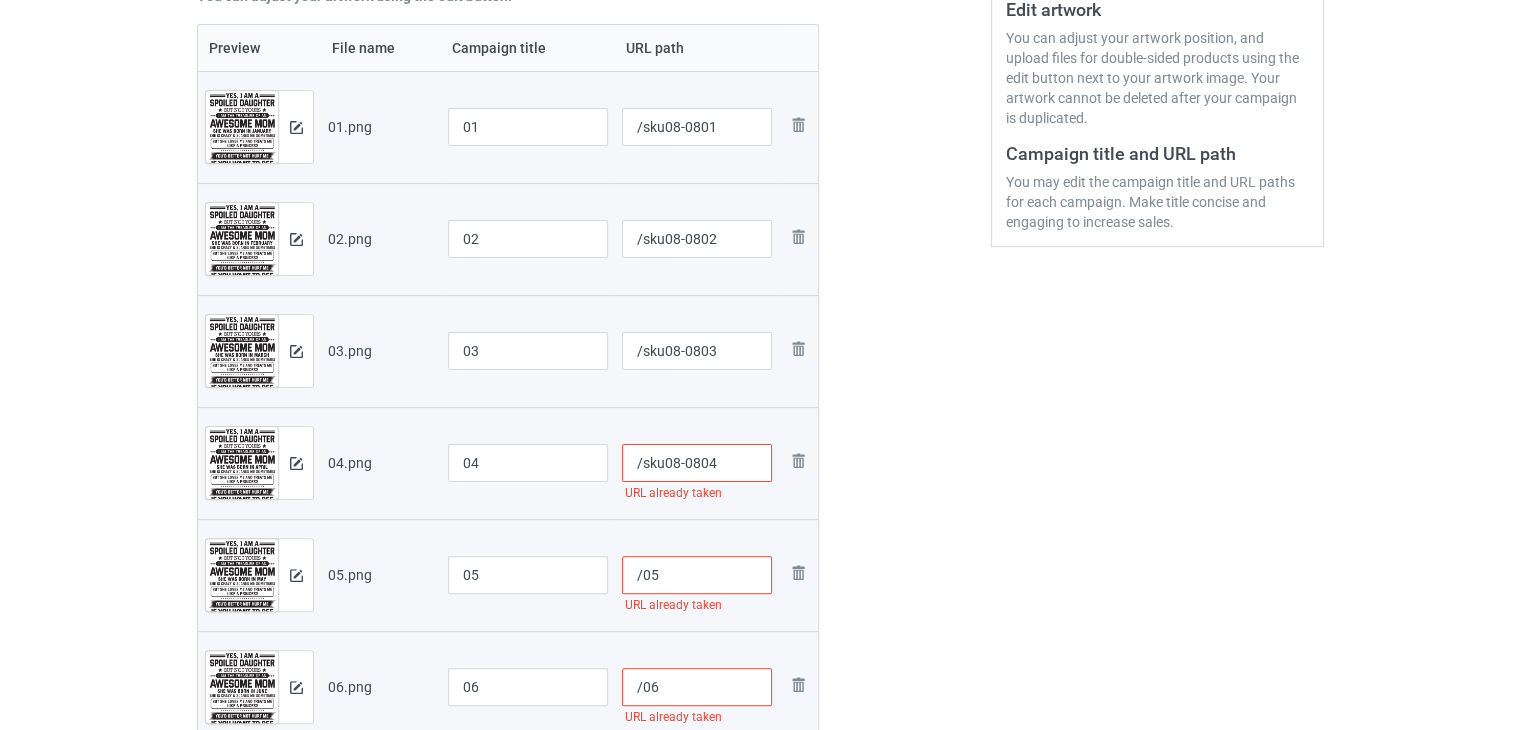 scroll, scrollTop: 542, scrollLeft: 0, axis: vertical 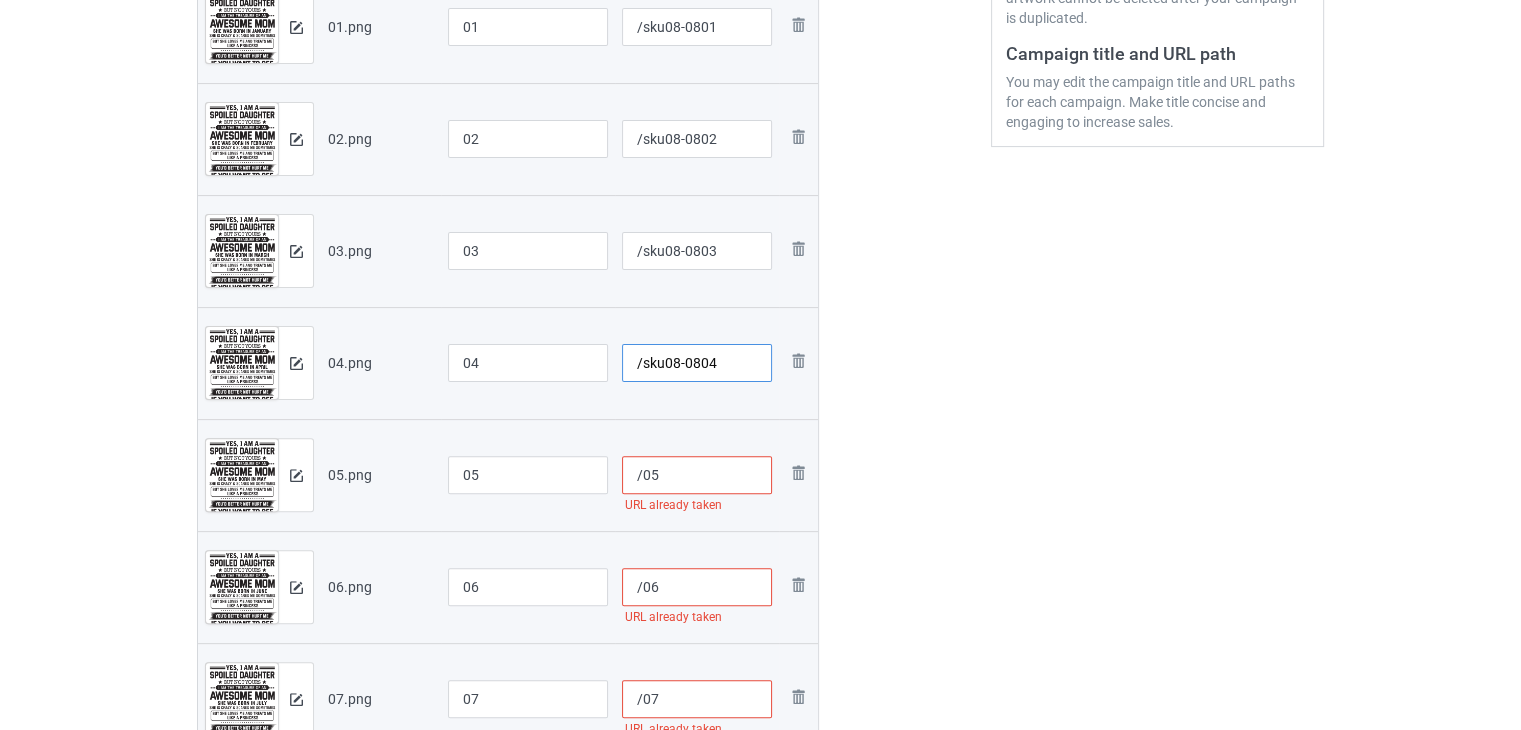 type on "/sku08-0804" 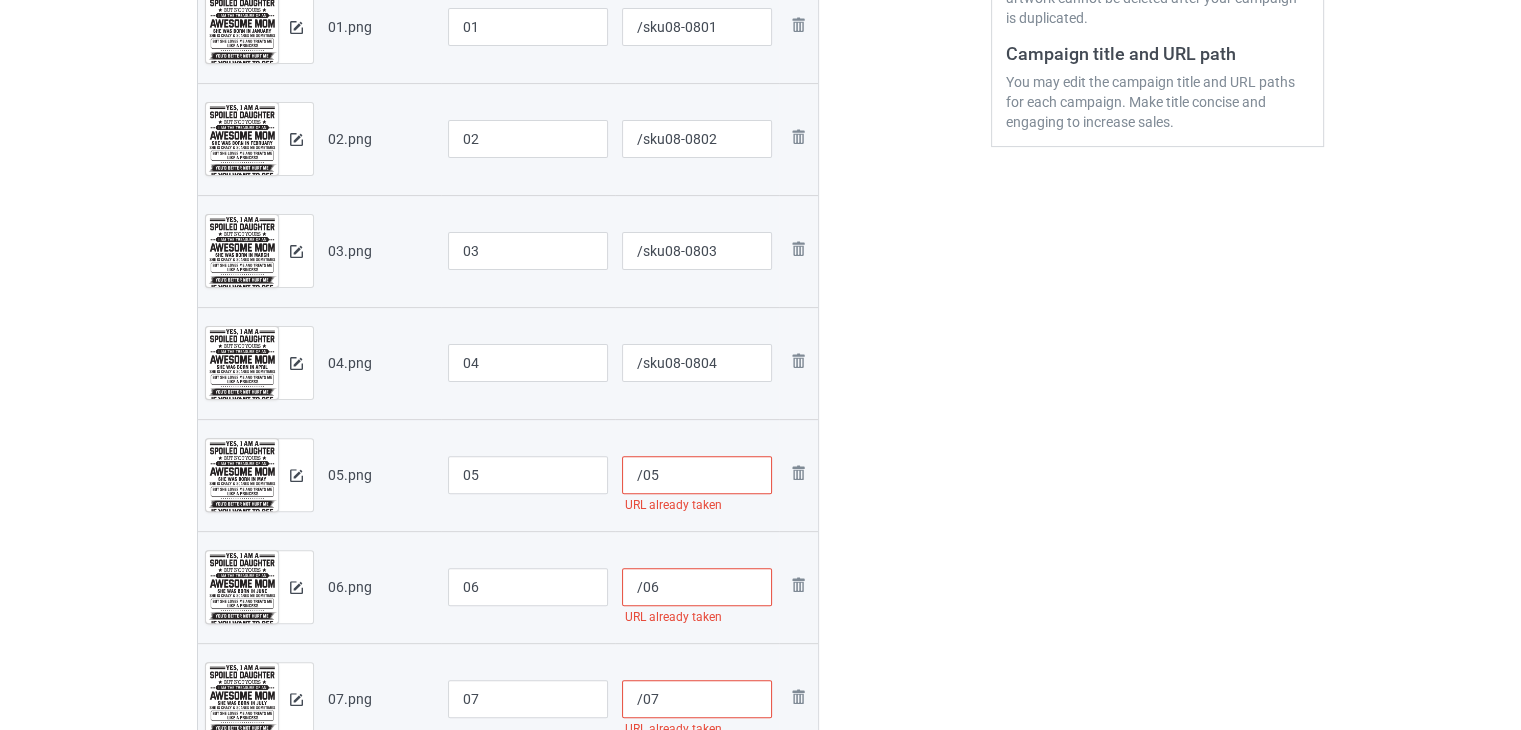 click on "/05" at bounding box center (697, 475) 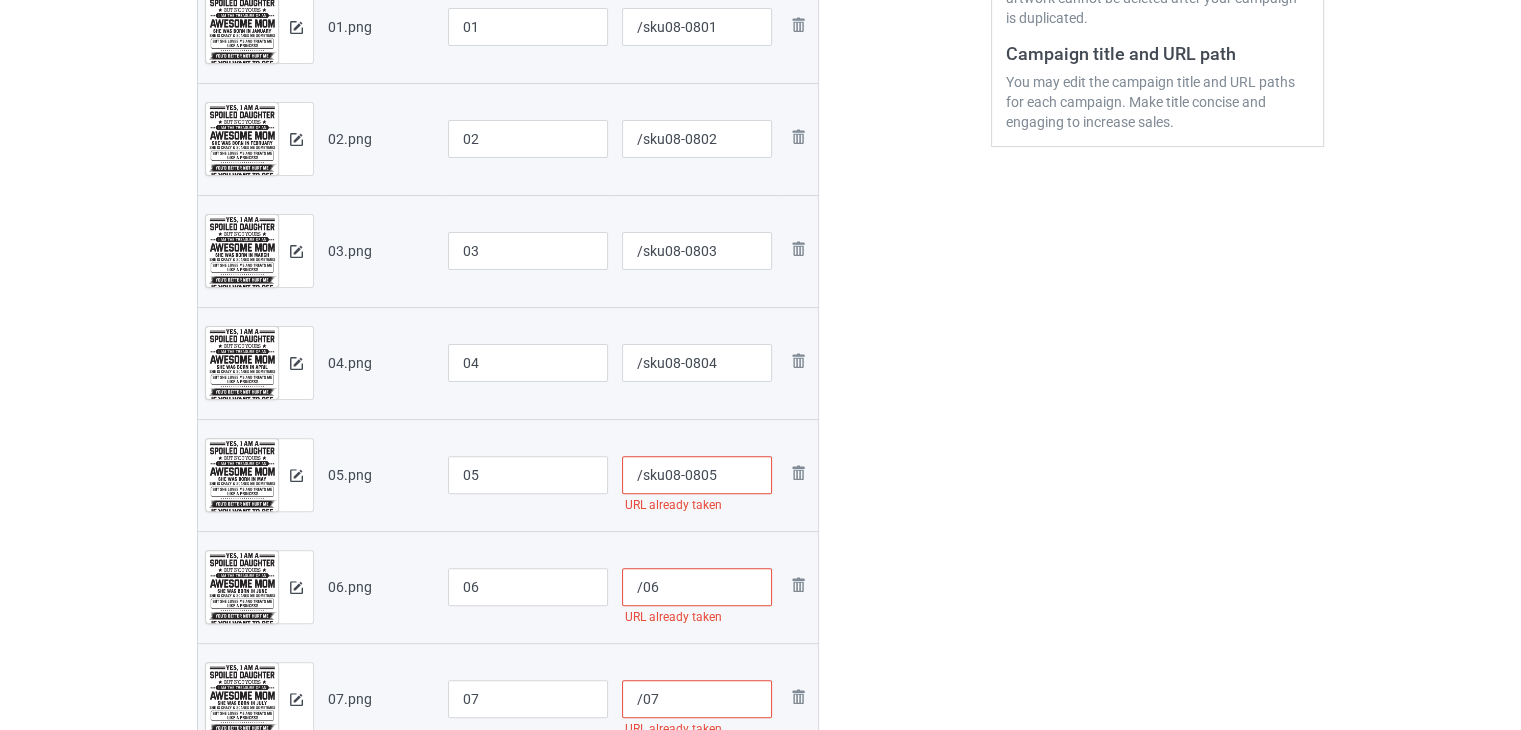 scroll, scrollTop: 842, scrollLeft: 0, axis: vertical 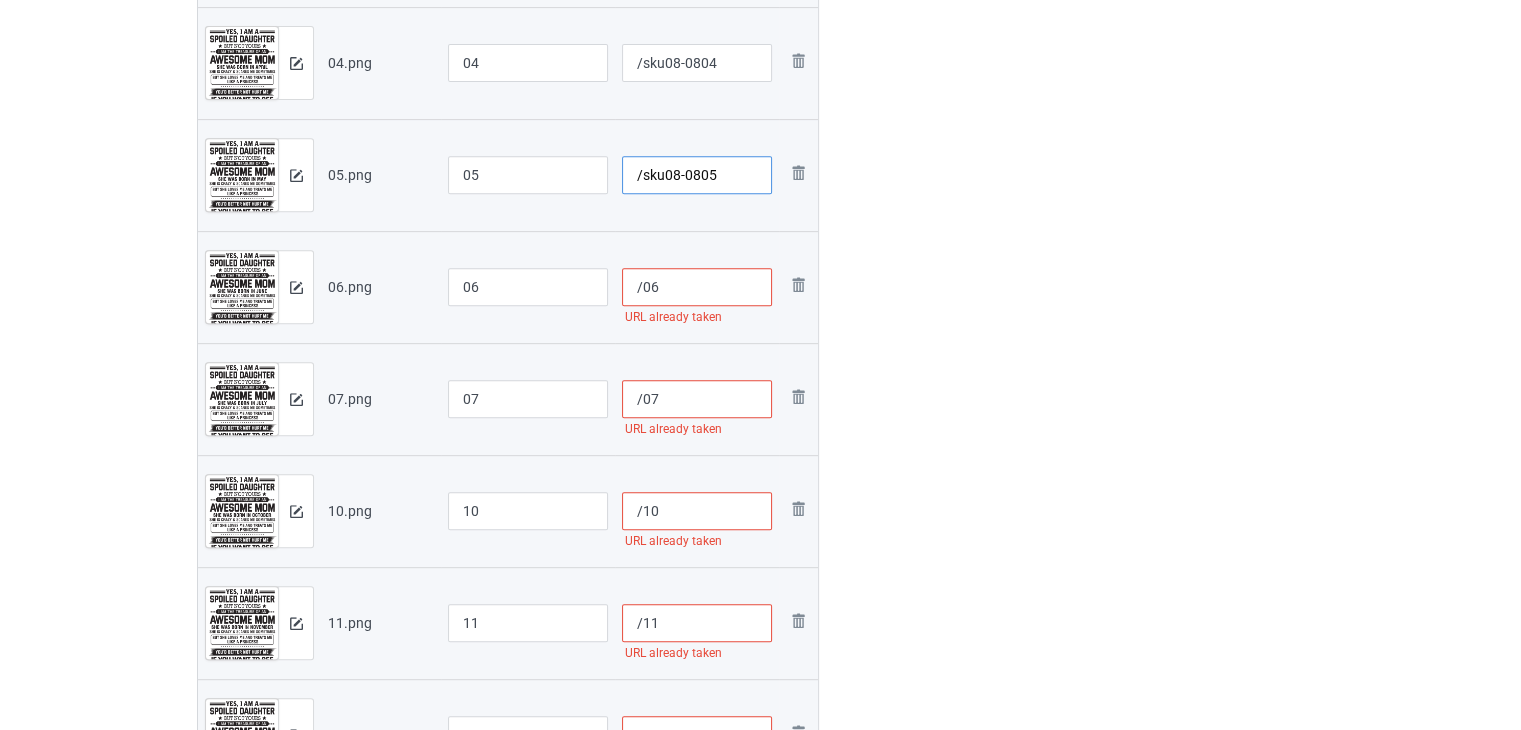 type on "/sku08-0805" 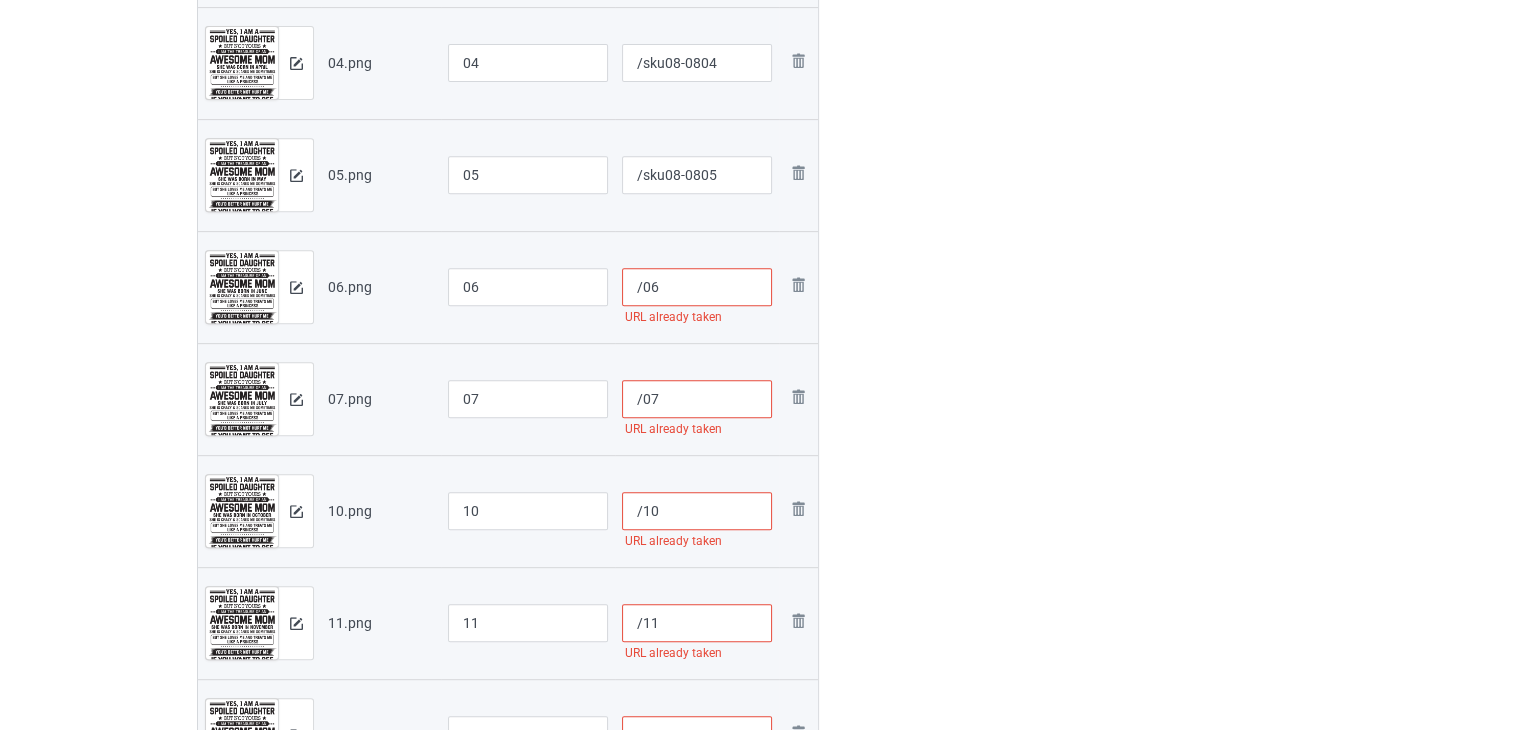 click on "/06" at bounding box center [697, 287] 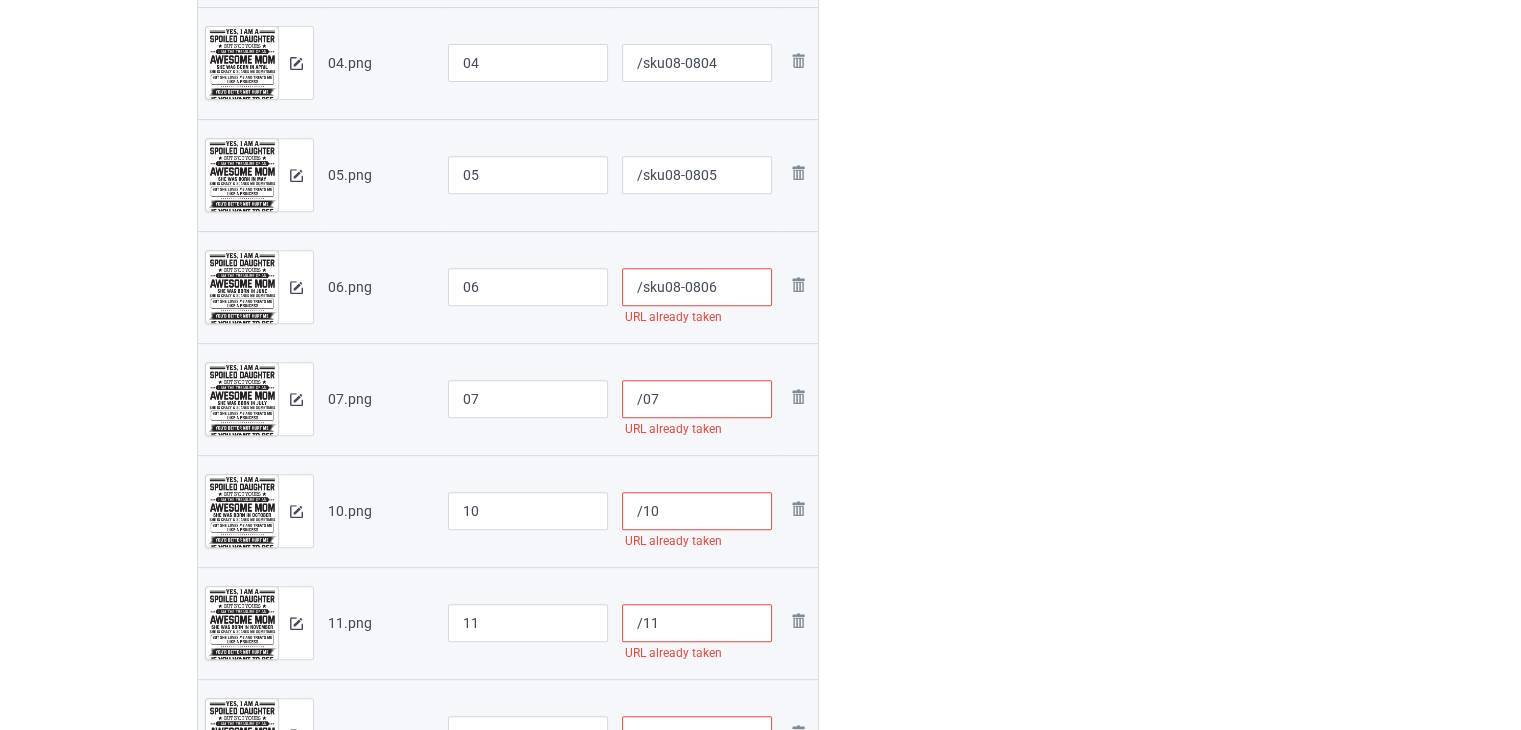 scroll, scrollTop: 1042, scrollLeft: 0, axis: vertical 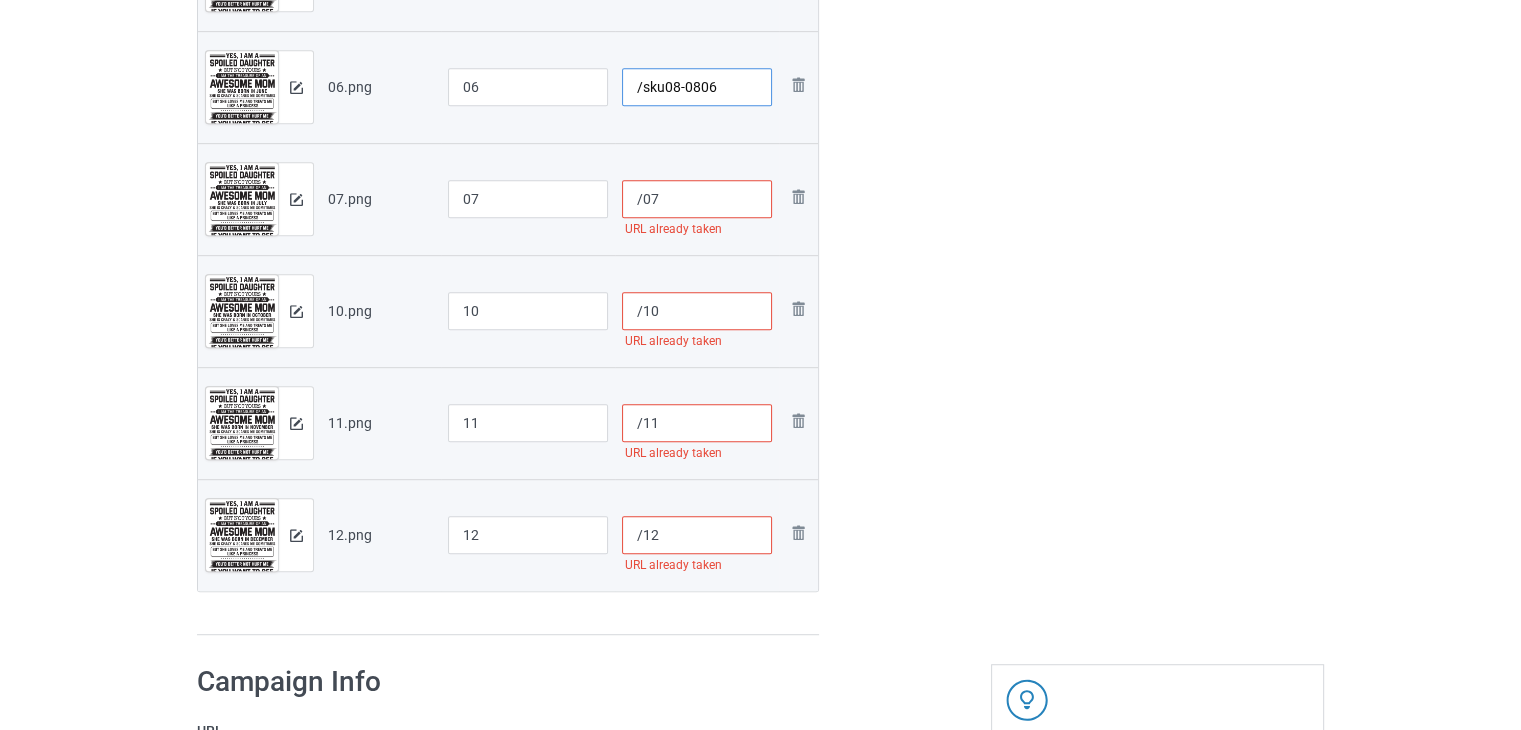 type on "/sku08-0806" 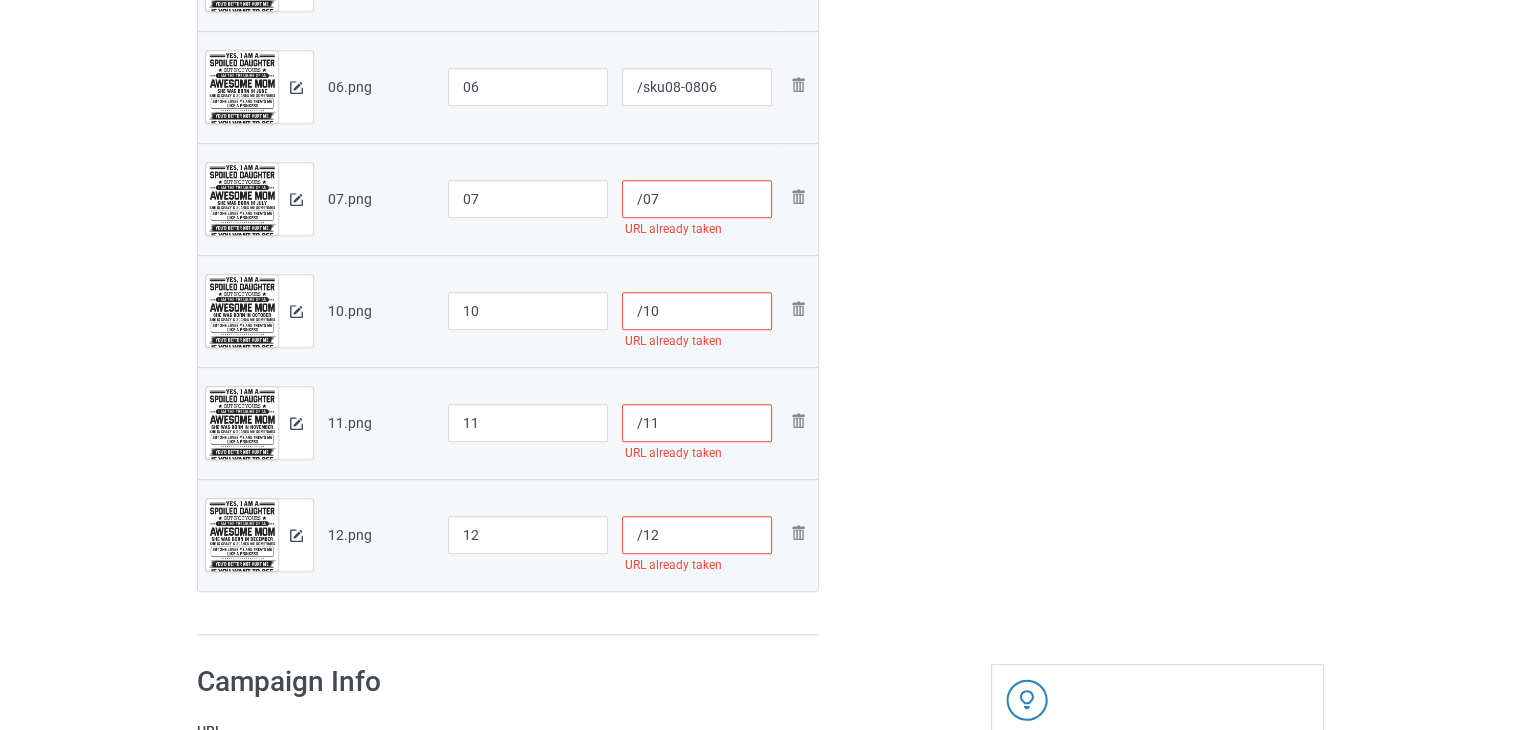 click on "/07" at bounding box center (697, 199) 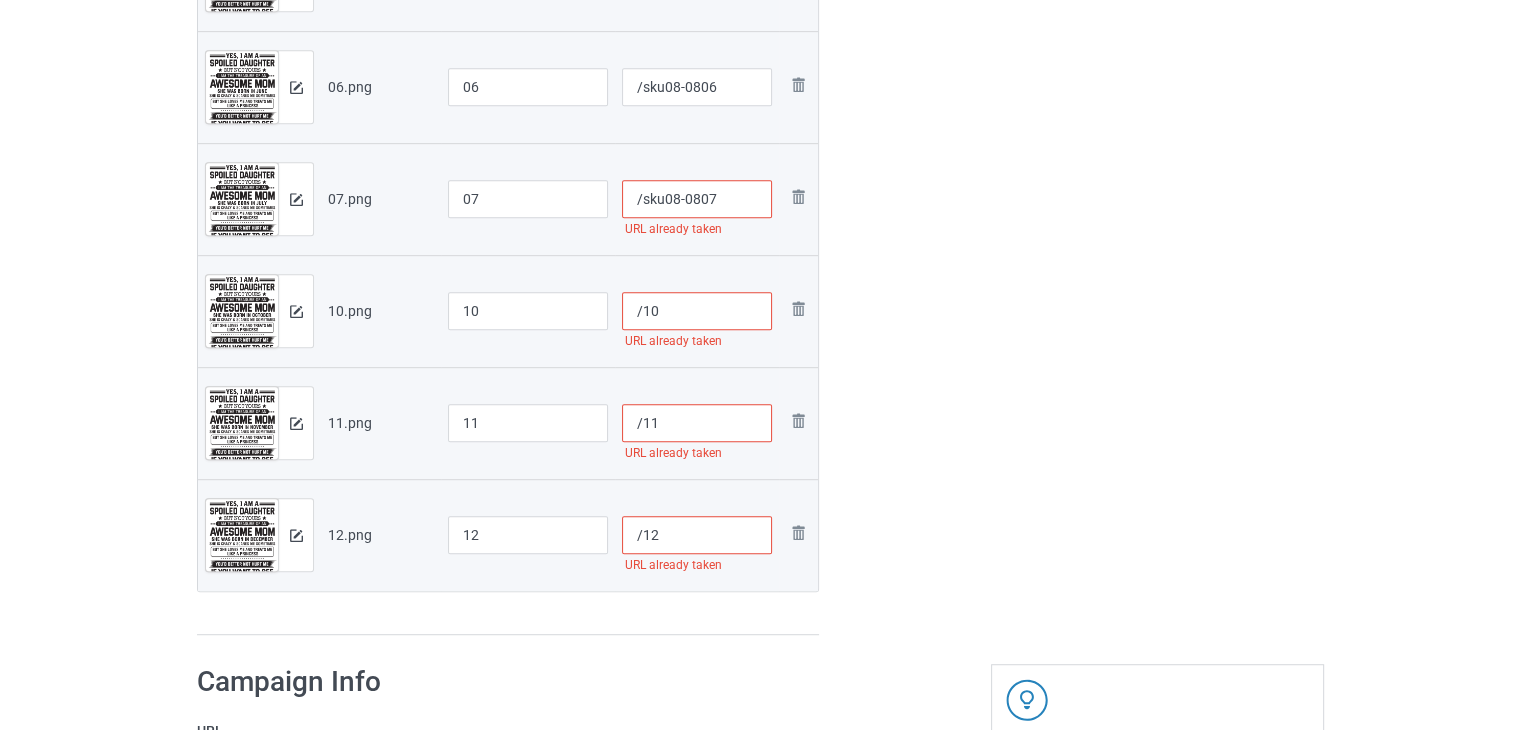 type on "/sku08-0807" 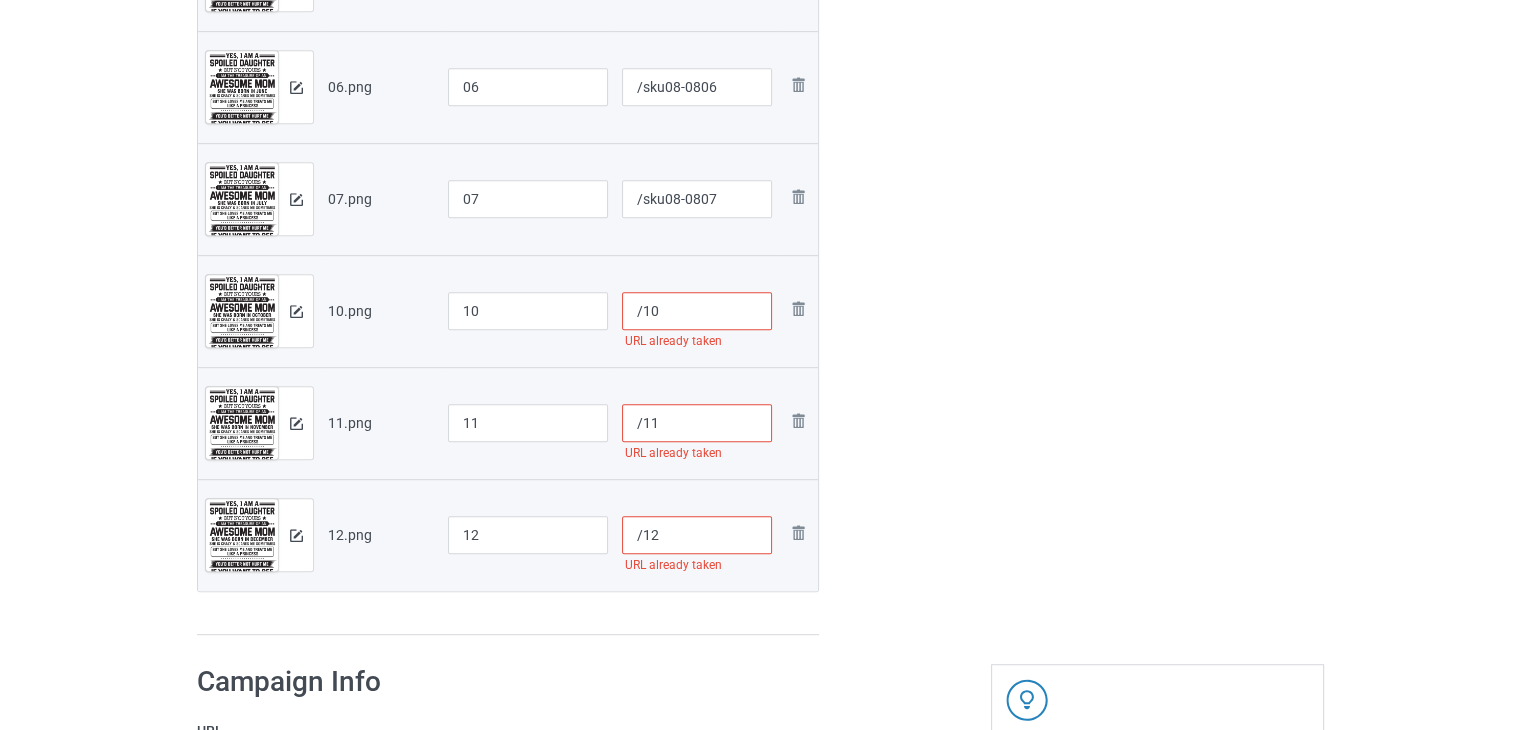 paste on "sku08-08" 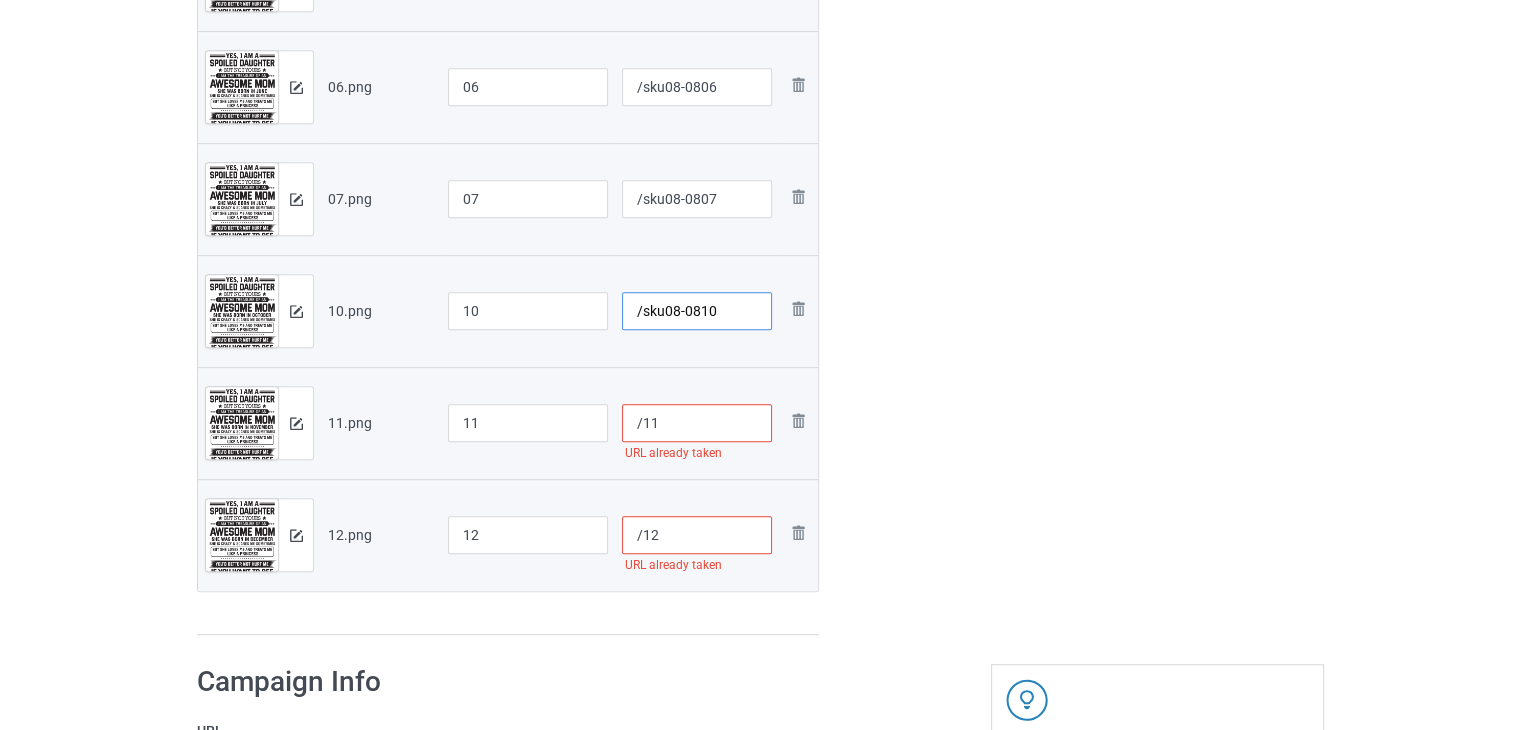 type on "/sku08-0810" 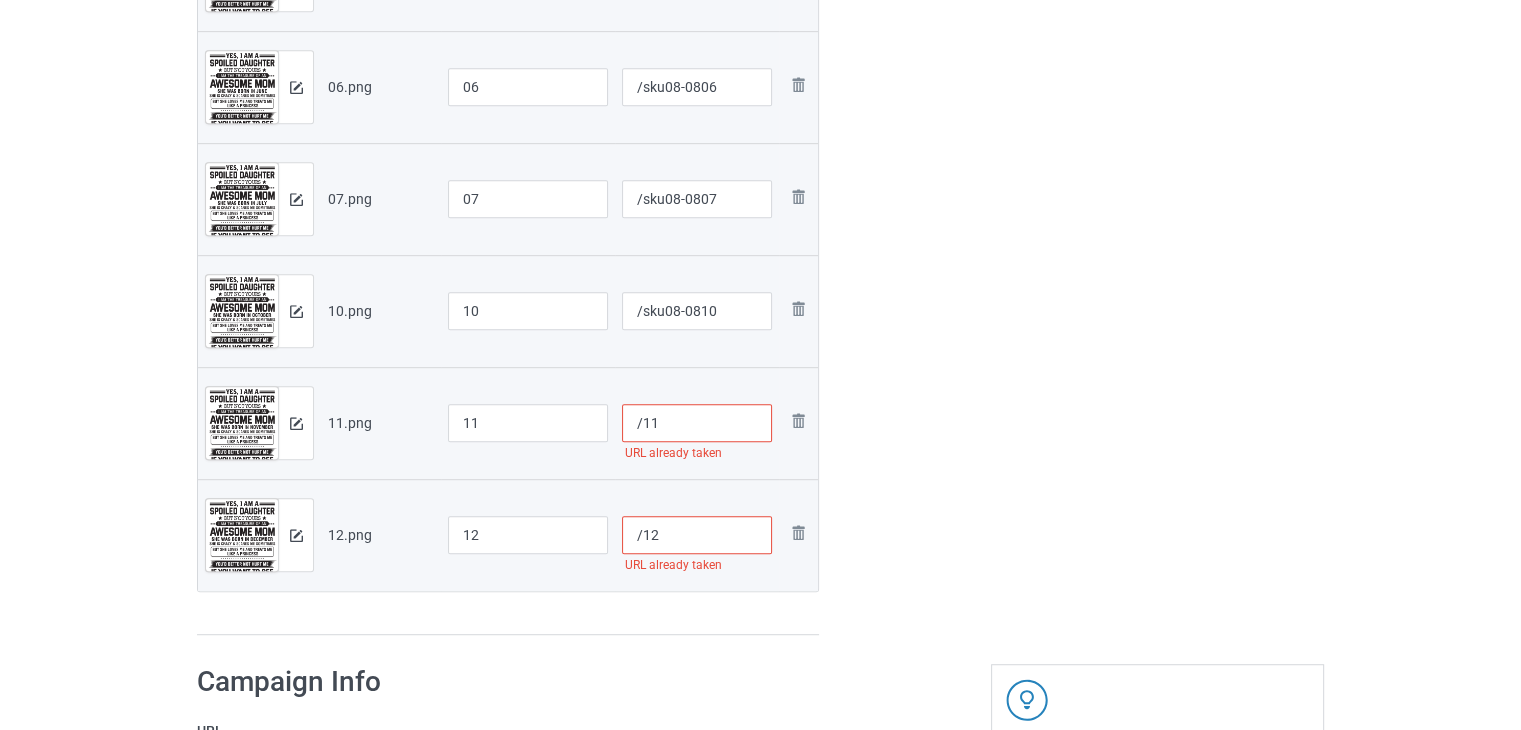 click on "/11" at bounding box center [697, 423] 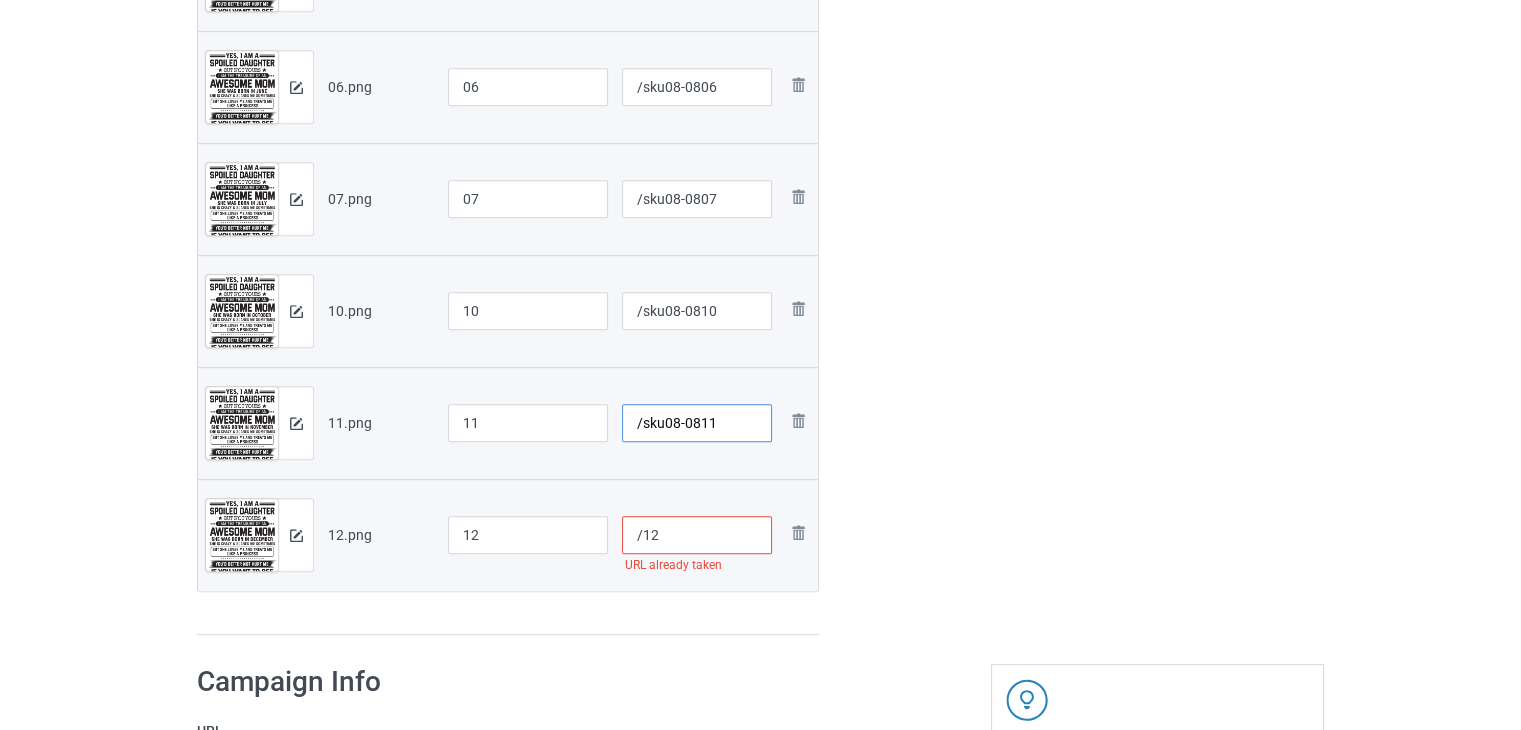 type on "/sku08-0811" 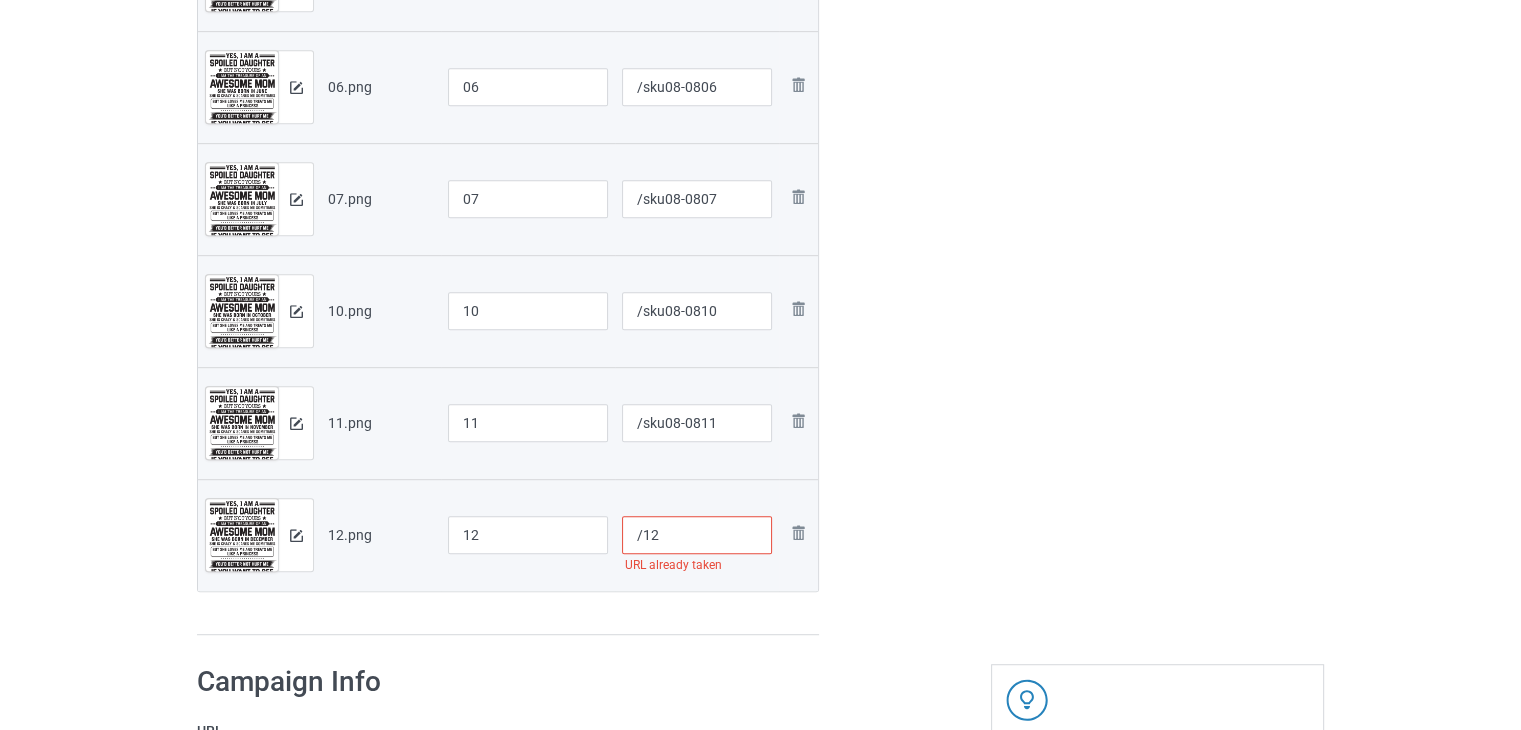 click on "/12" at bounding box center [697, 535] 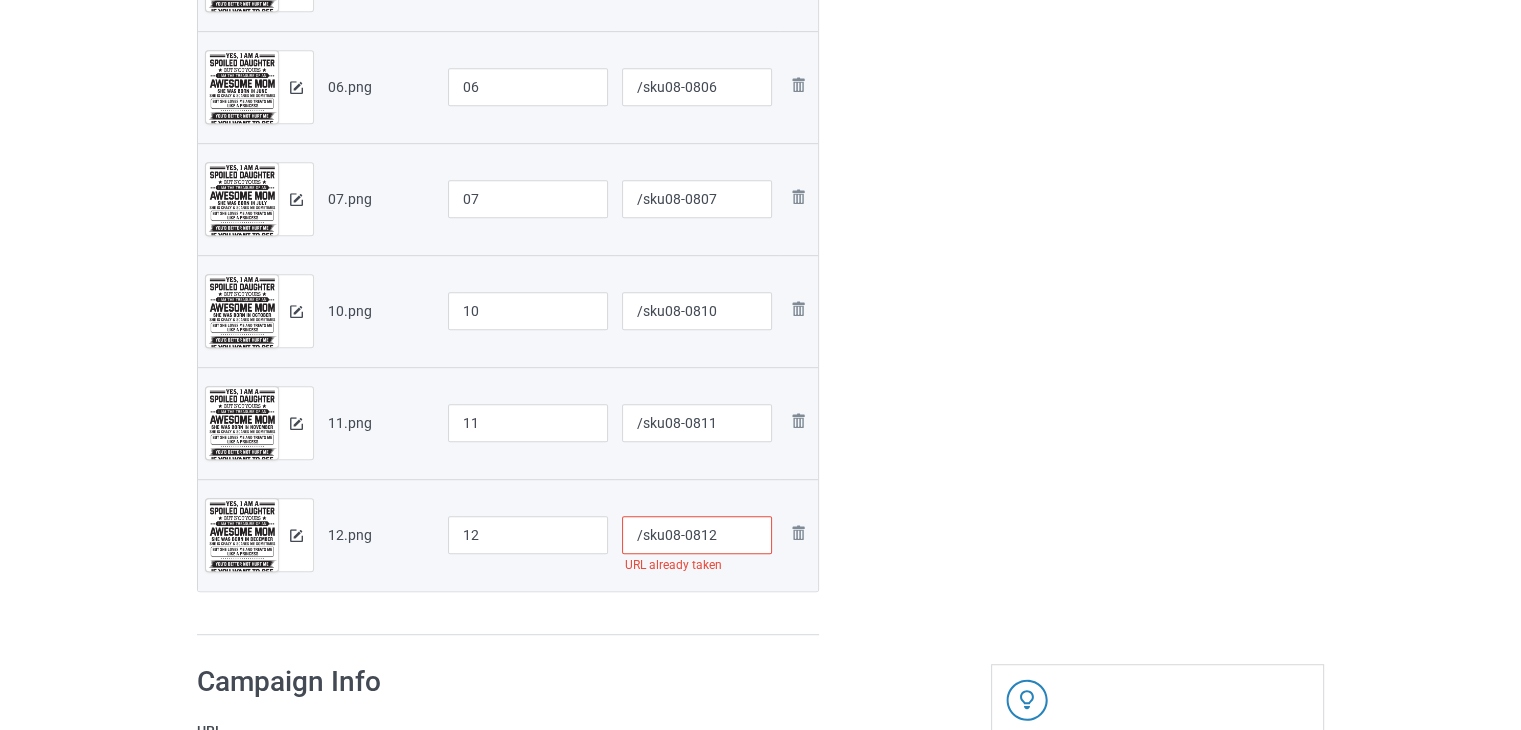 type on "/sku08-0812" 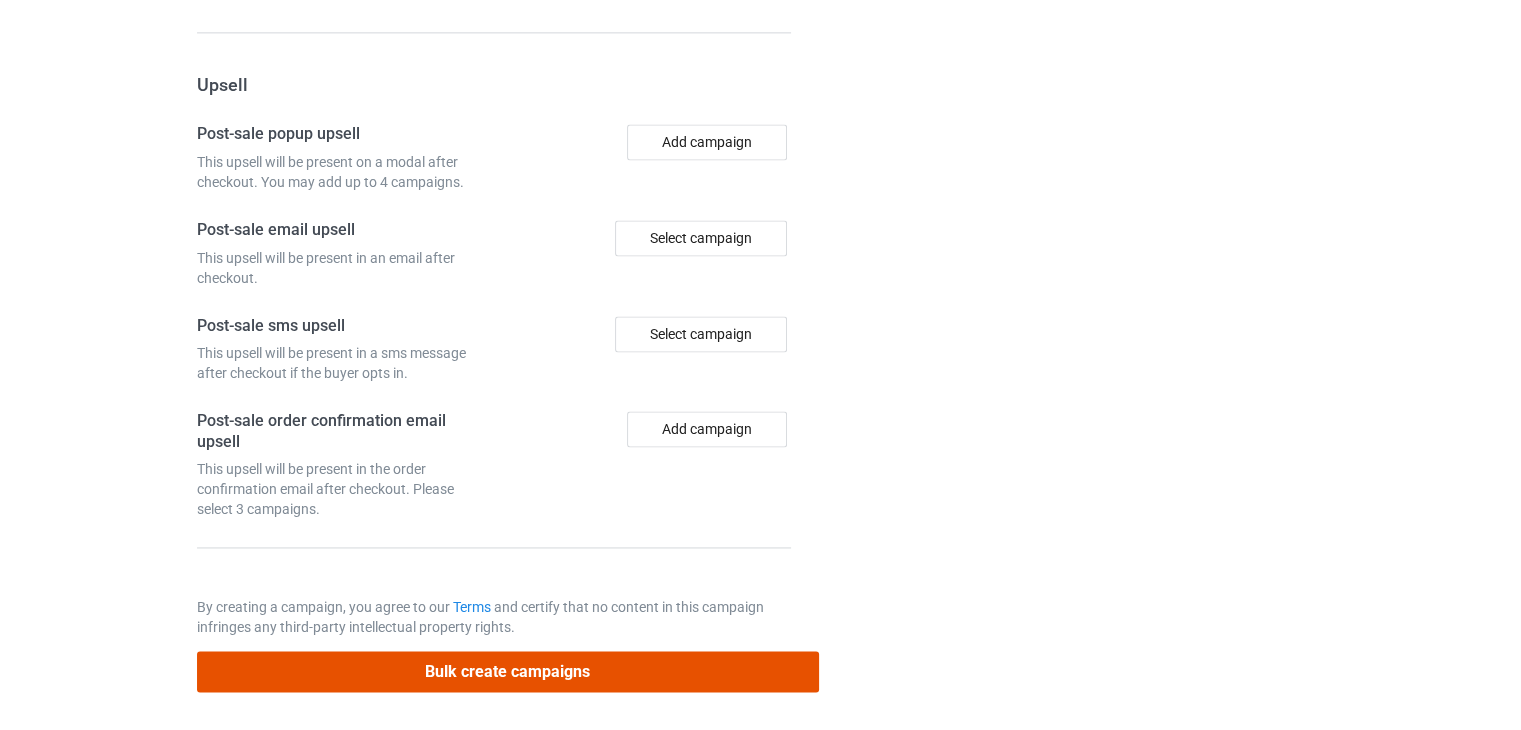 click on "Bulk create campaigns" at bounding box center [508, 671] 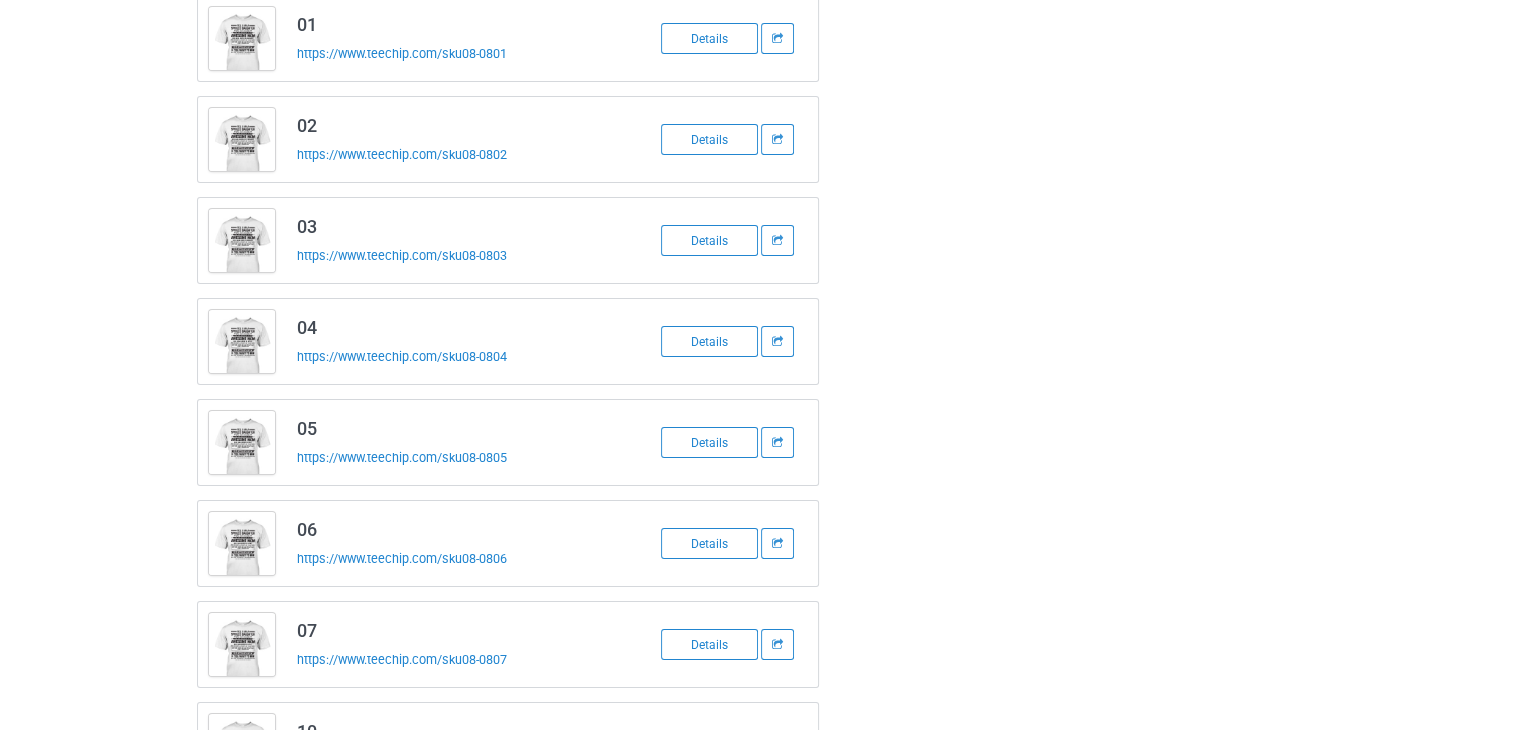 scroll, scrollTop: 59, scrollLeft: 0, axis: vertical 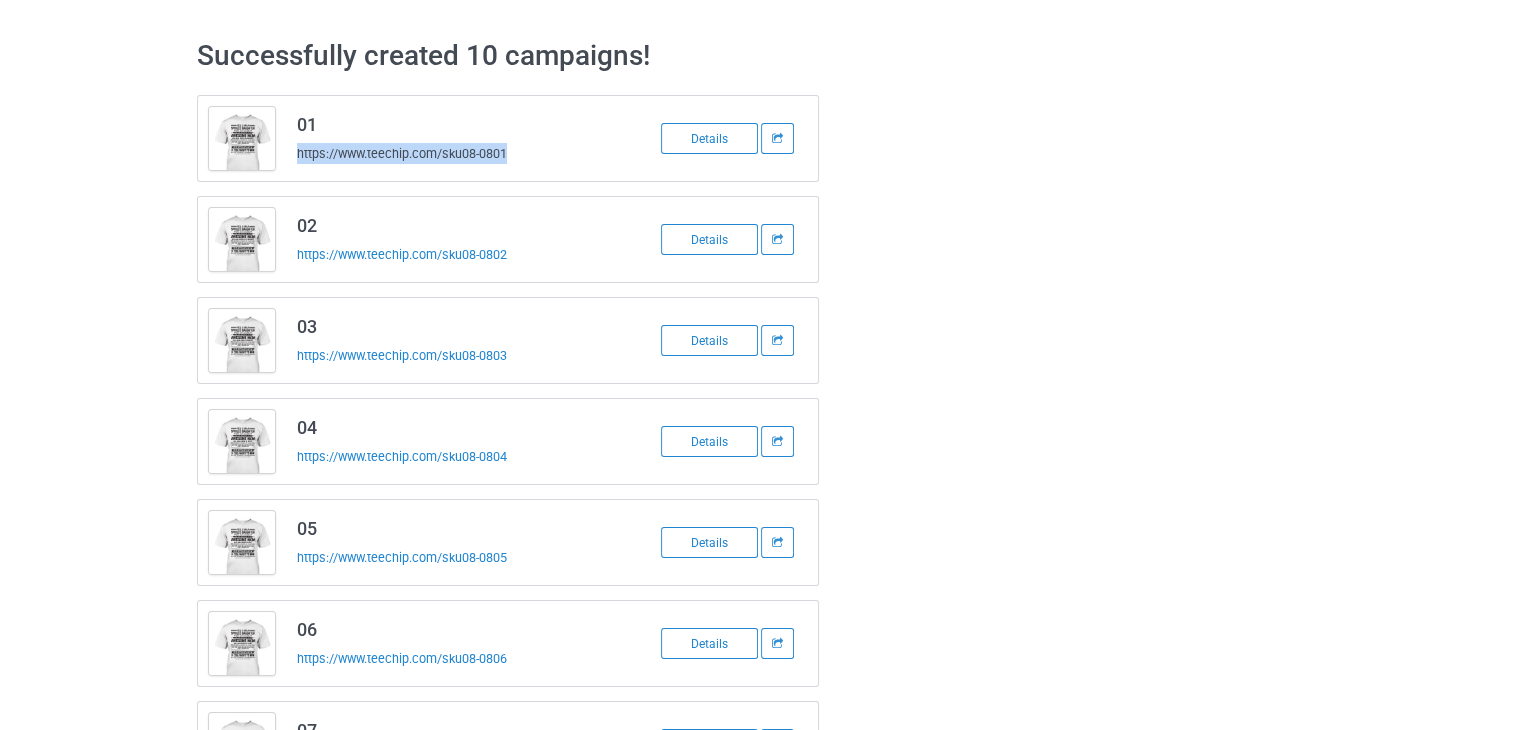 drag, startPoint x: 527, startPoint y: 151, endPoint x: 299, endPoint y: 175, distance: 229.25967 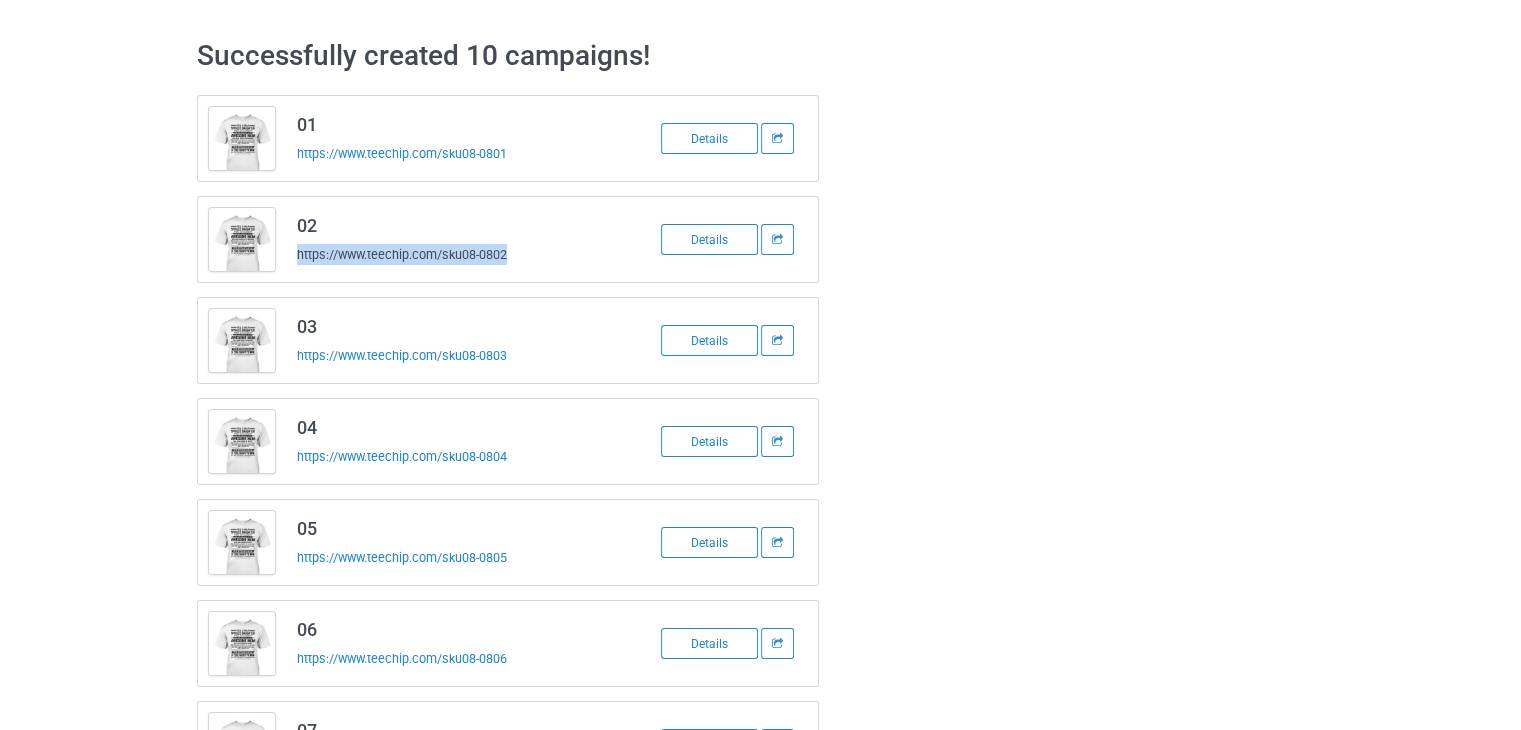 drag, startPoint x: 529, startPoint y: 246, endPoint x: 293, endPoint y: 256, distance: 236.21178 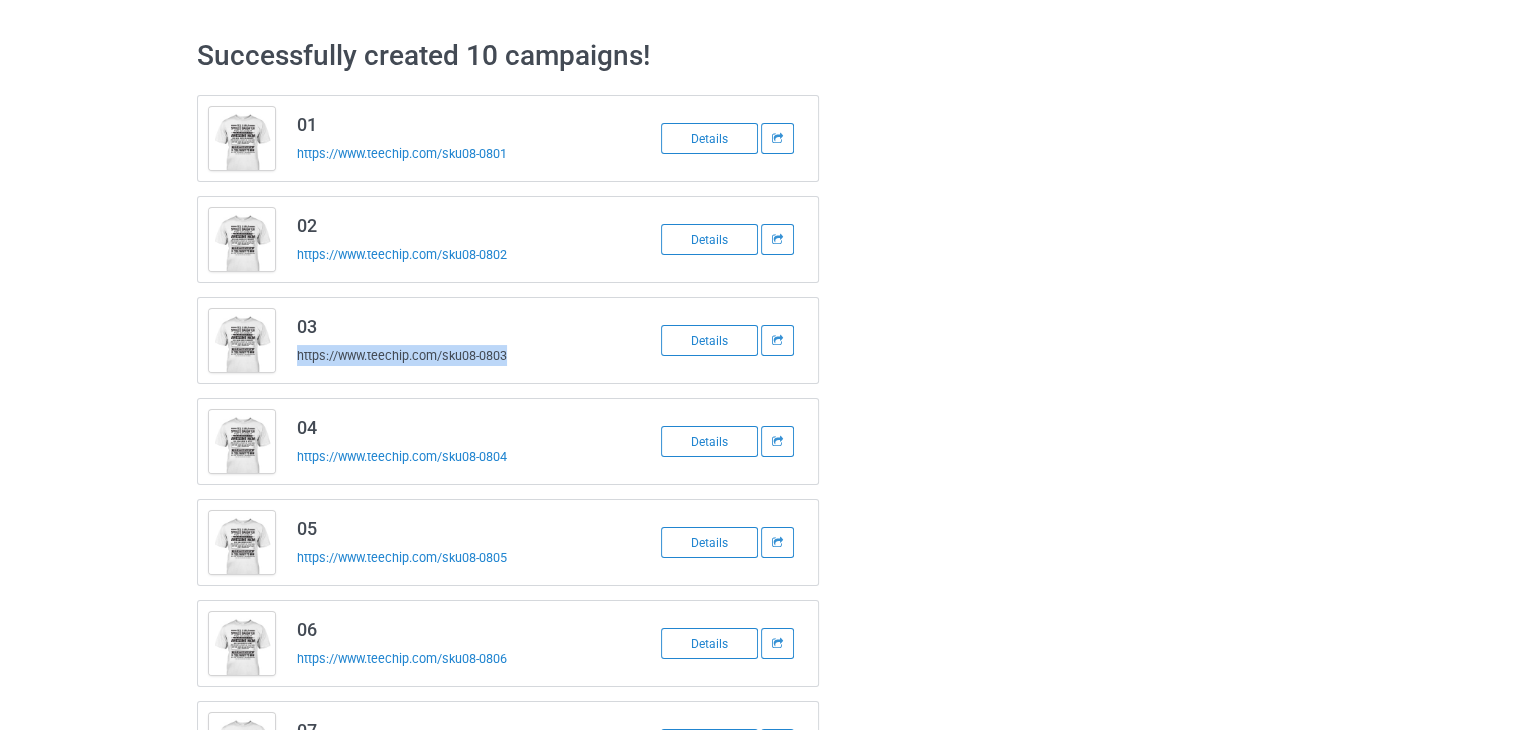 drag, startPoint x: 529, startPoint y: 362, endPoint x: 292, endPoint y: 353, distance: 237.17082 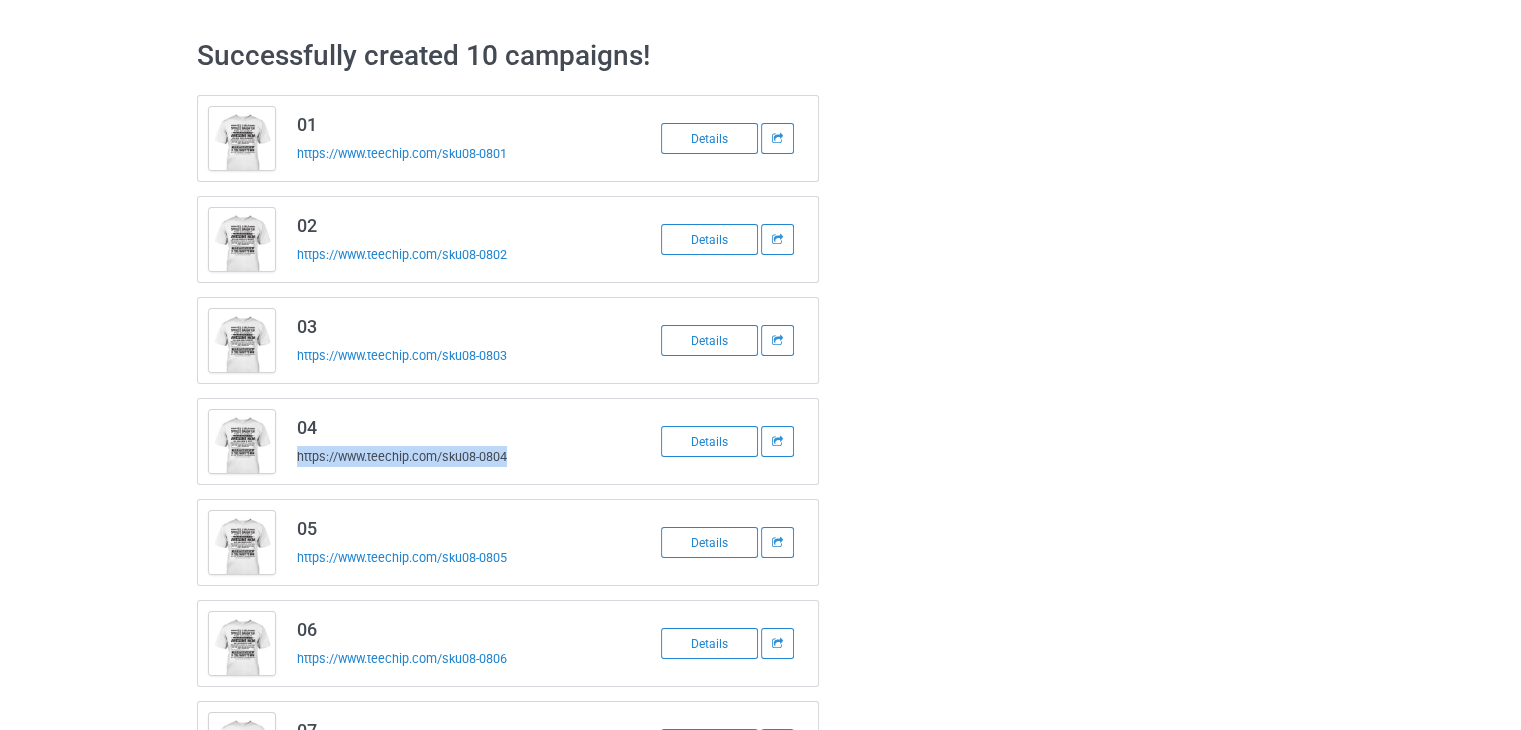 drag, startPoint x: 528, startPoint y: 453, endPoint x: 292, endPoint y: 465, distance: 236.30489 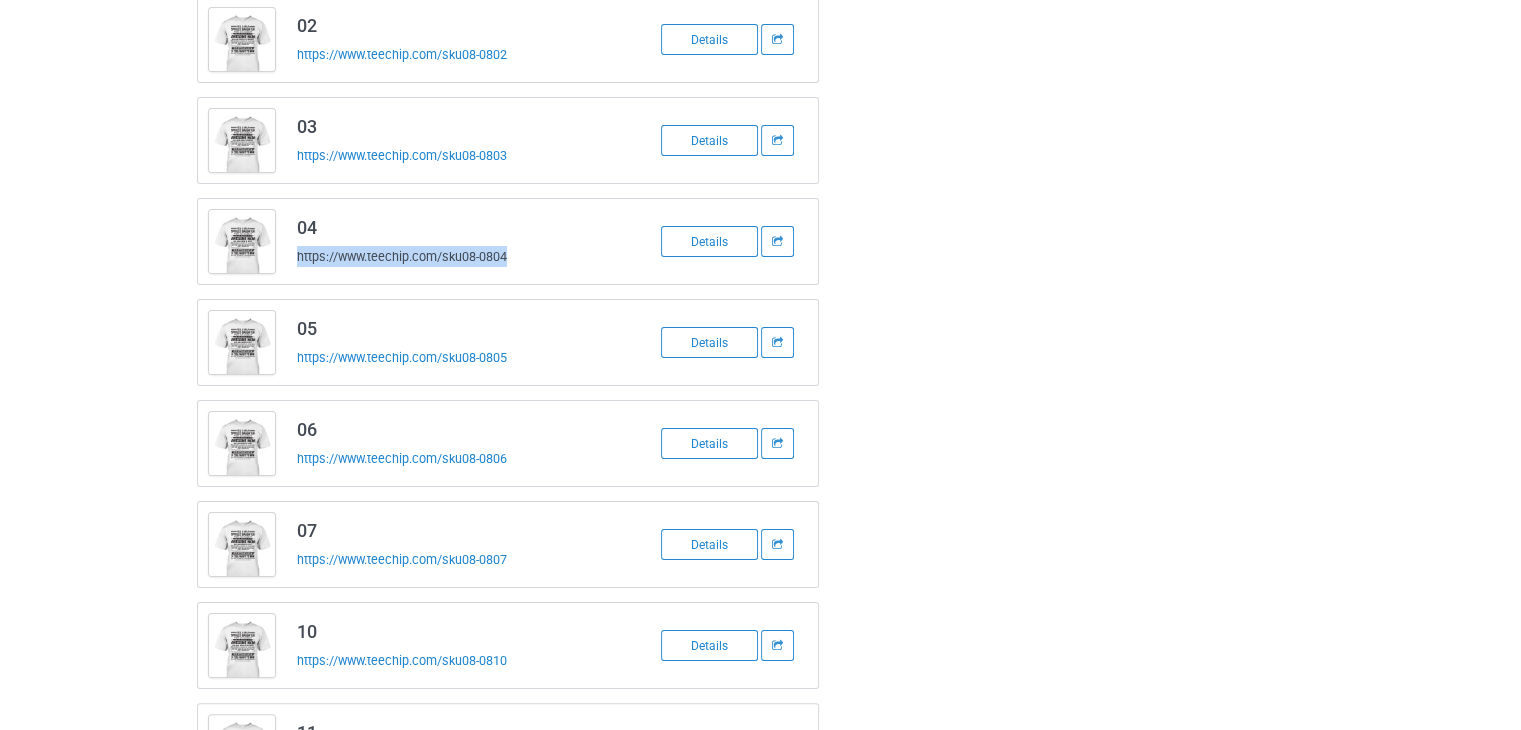 scroll, scrollTop: 359, scrollLeft: 0, axis: vertical 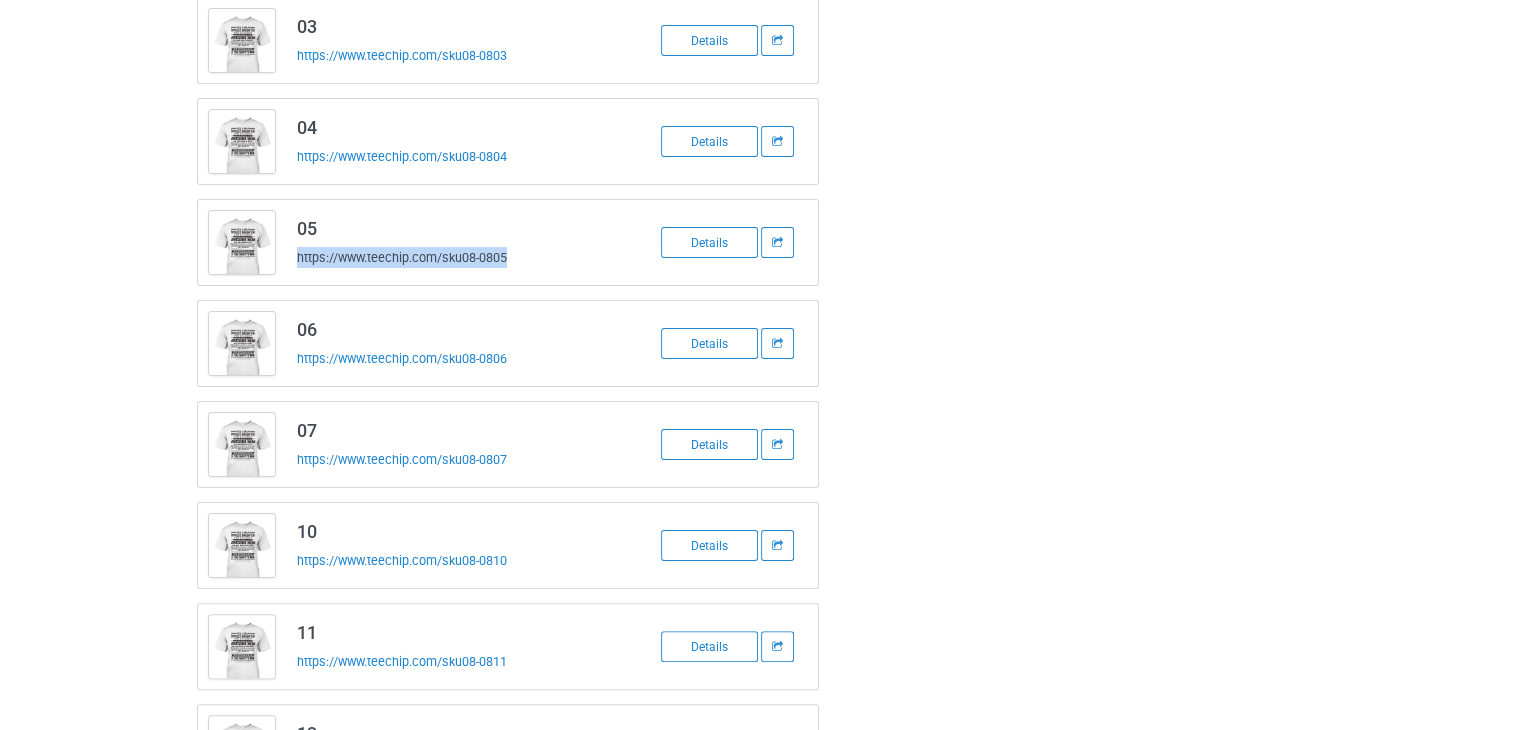 drag, startPoint x: 532, startPoint y: 257, endPoint x: 293, endPoint y: 257, distance: 239 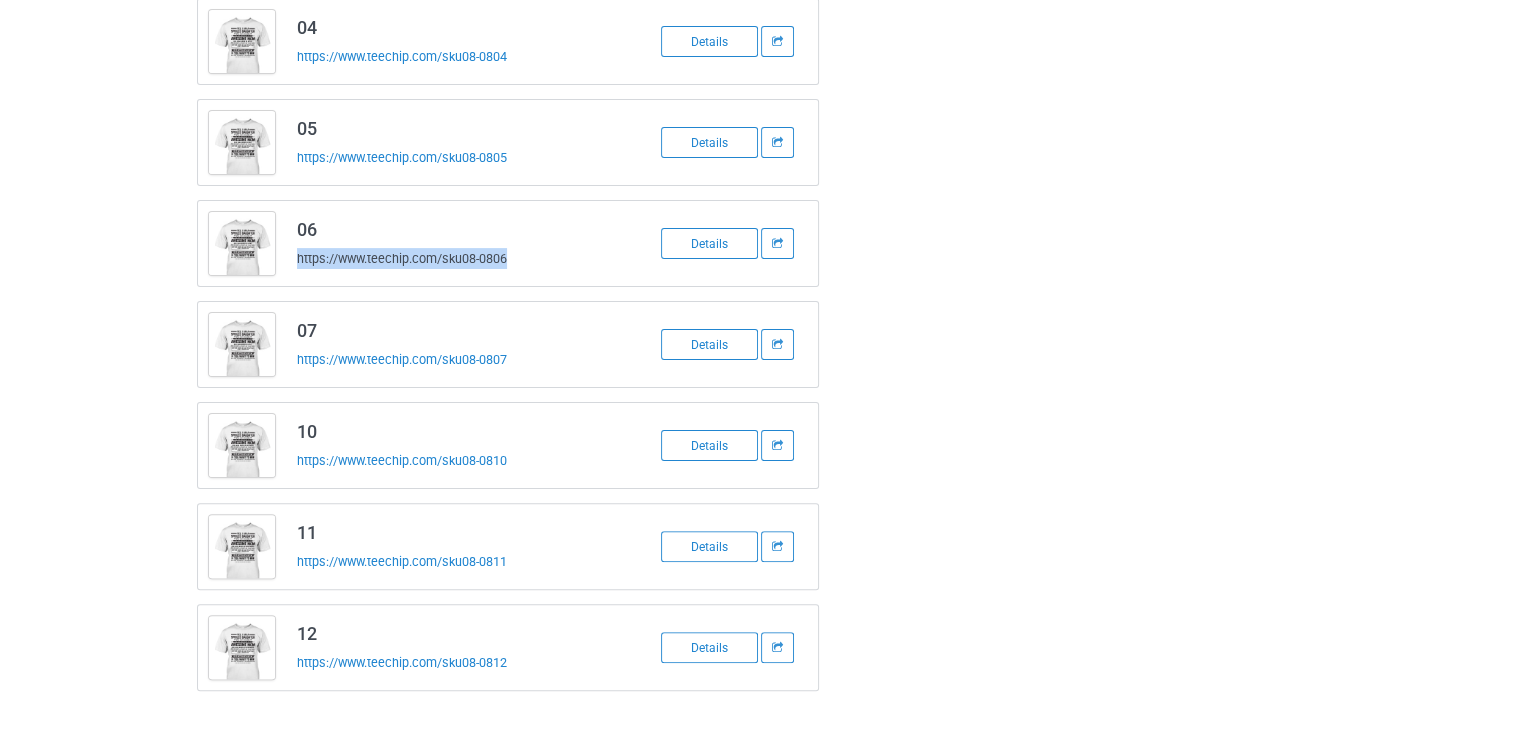 drag, startPoint x: 514, startPoint y: 260, endPoint x: 296, endPoint y: 267, distance: 218.11235 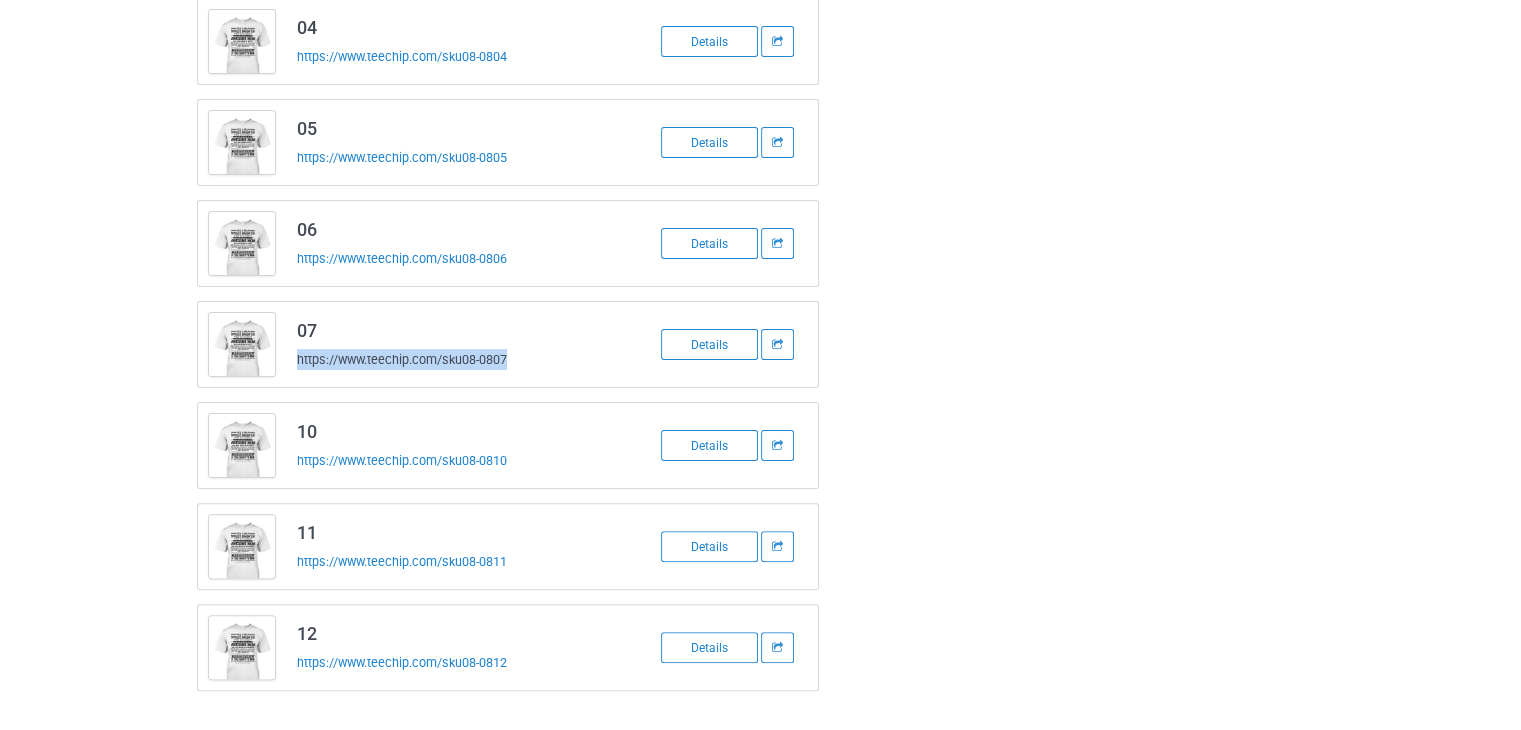 drag, startPoint x: 518, startPoint y: 356, endPoint x: 297, endPoint y: 365, distance: 221.18318 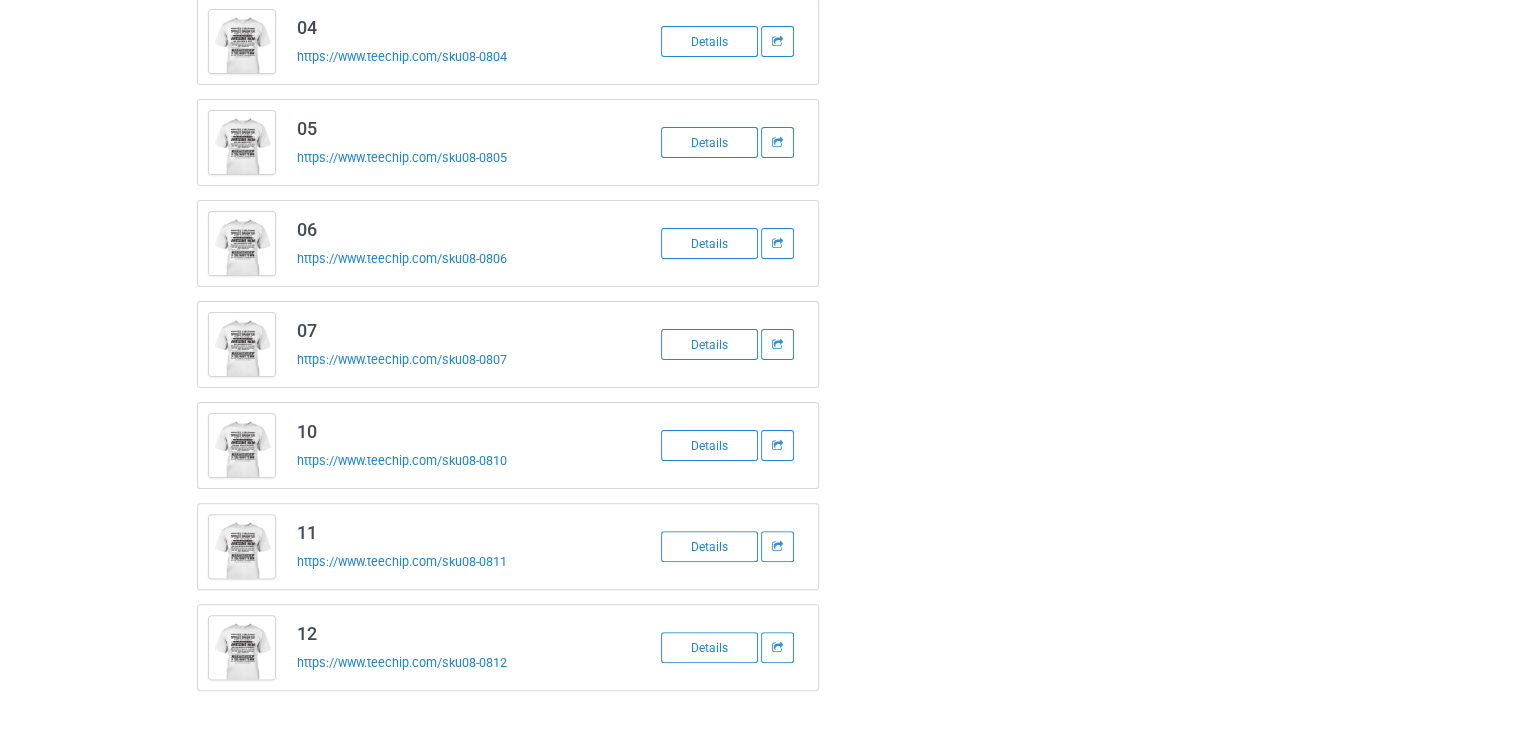 click on "01 https://www.teechip.com/sku08-0801 Details 02 https://www.teechip.com/sku08-0802 Details 03 https://www.teechip.com/sku08-0803 Details 04 https://www.teechip.com/sku08-0804 Details 05 https://www.teechip.com/sku08-0805 Details 06 https://www.teechip.com/sku08-0806 Details 07 https://www.teechip.com/sku08-0807 Details 10 https://www.teechip.com/sku08-0810 Details 11 https://www.teechip.com/sku08-0811 Details 12 https://www.teechip.com/sku08-0812 Details" at bounding box center (760, 193) 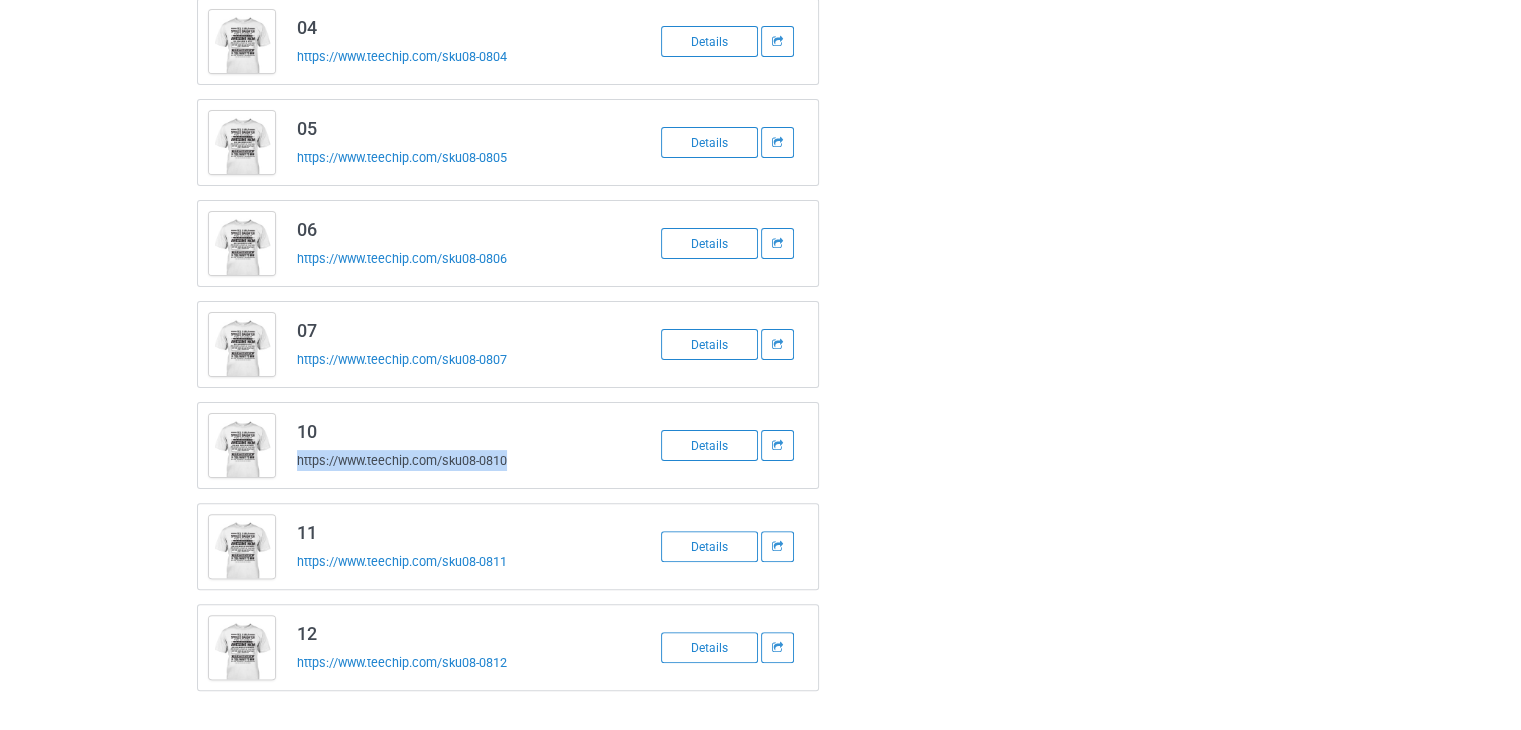 drag, startPoint x: 482, startPoint y: 458, endPoint x: 288, endPoint y: 469, distance: 194.3116 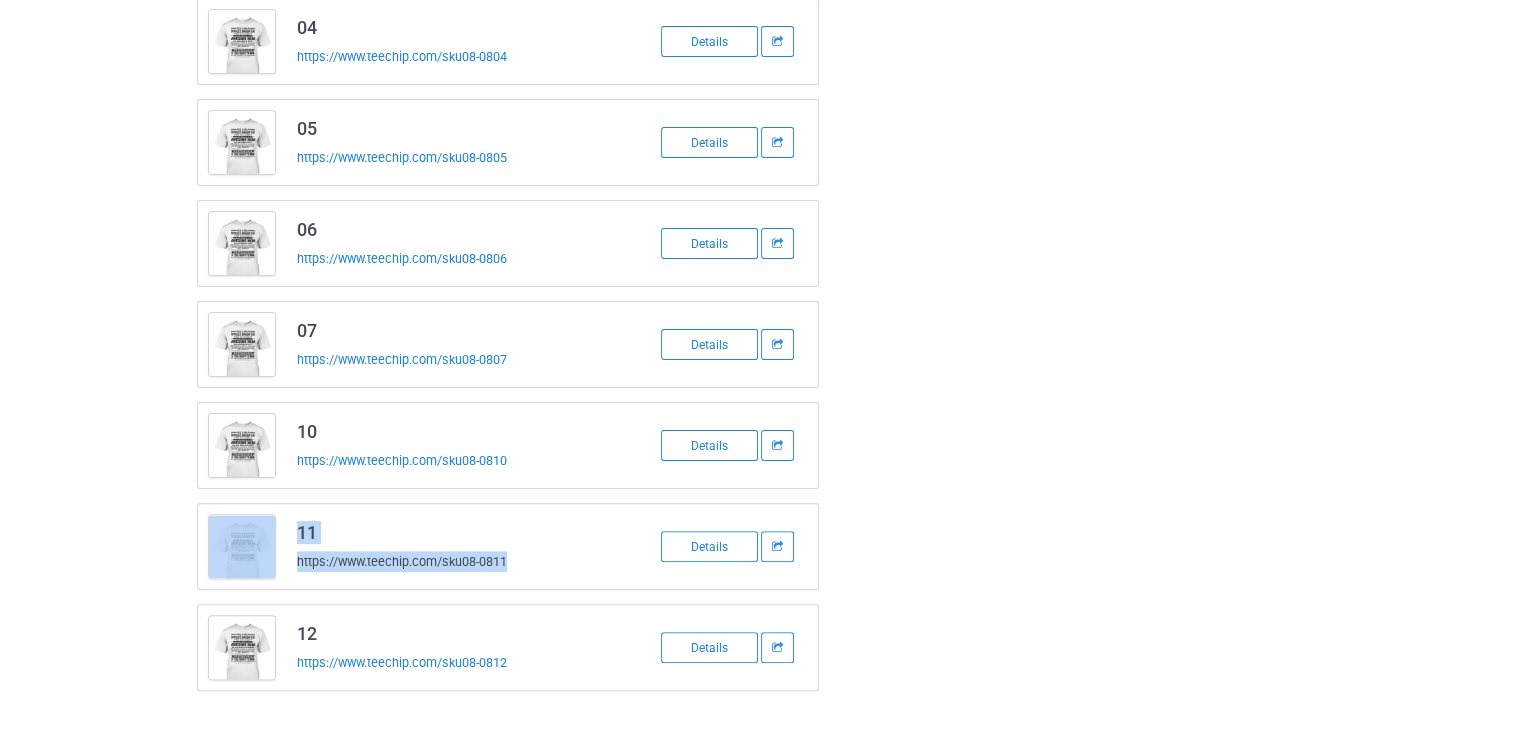 drag, startPoint x: 520, startPoint y: 557, endPoint x: 278, endPoint y: 574, distance: 242.59637 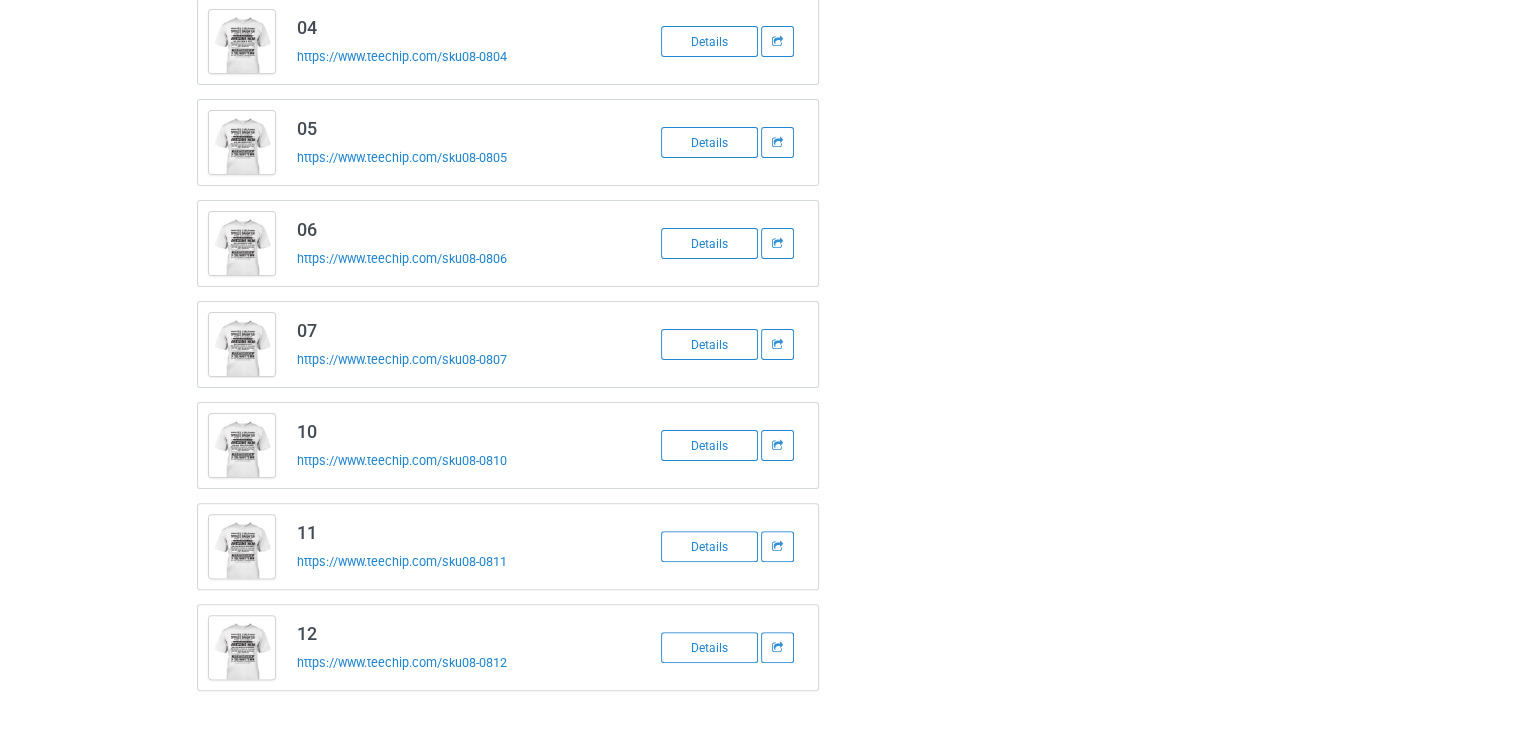 click at bounding box center (905, 193) 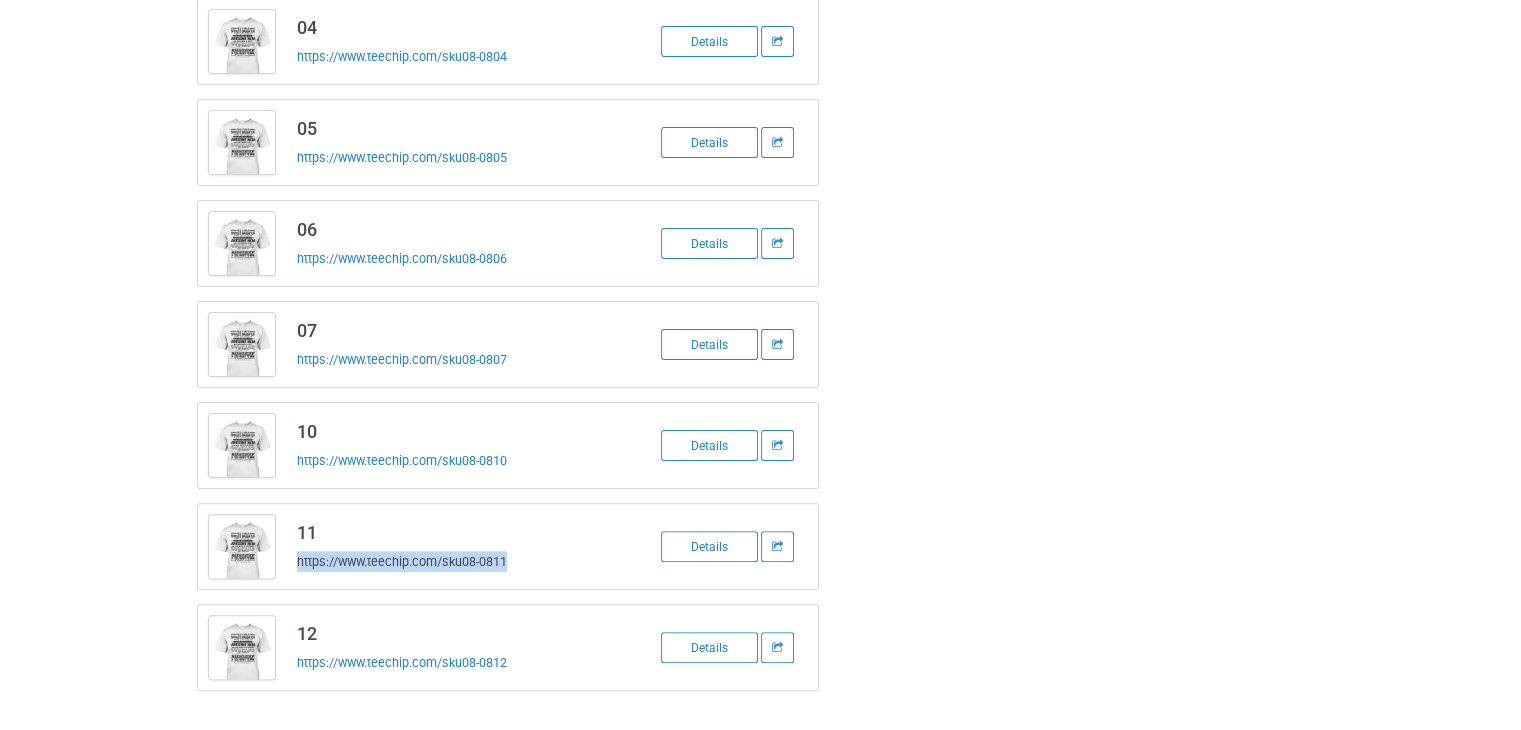 drag, startPoint x: 527, startPoint y: 557, endPoint x: 296, endPoint y: 574, distance: 231.6247 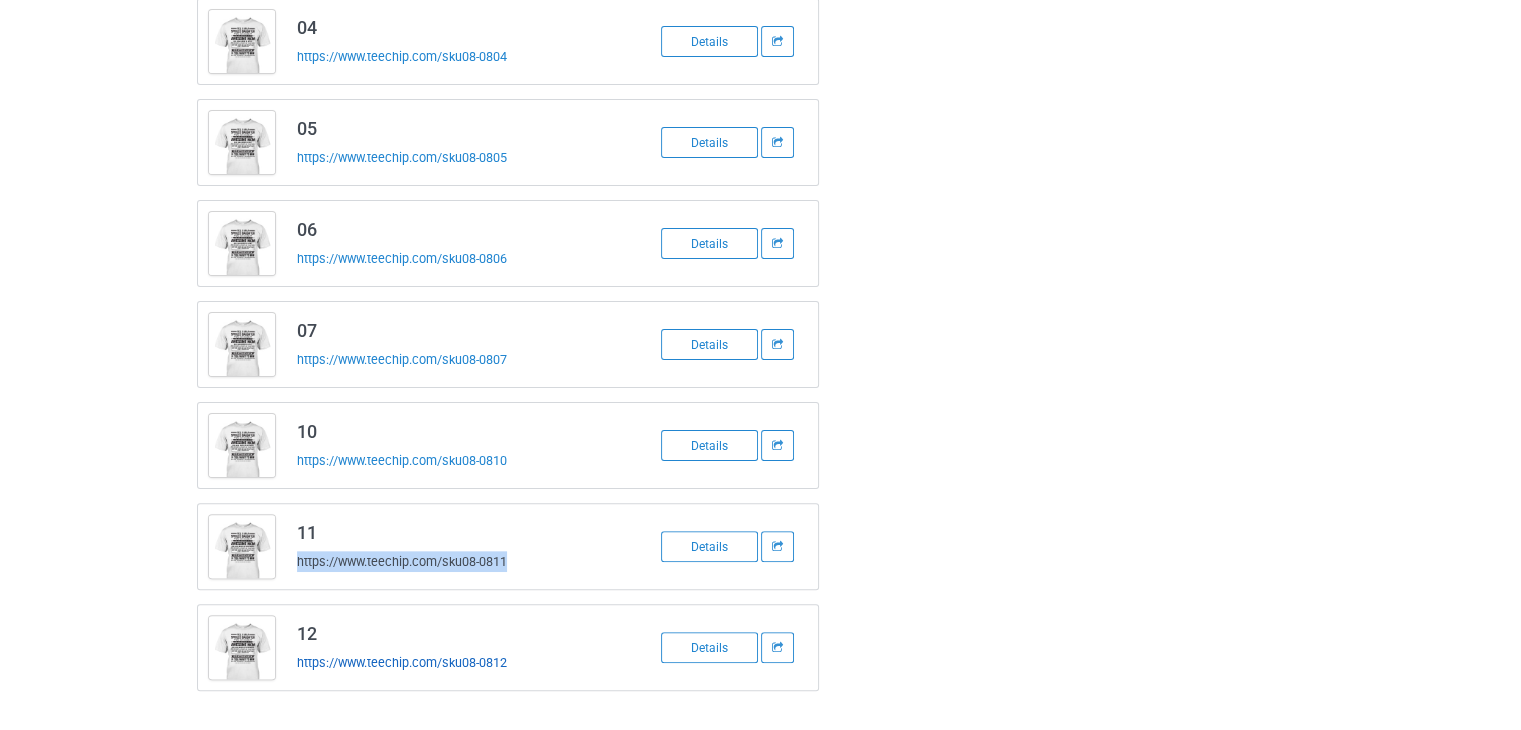 click on "https://www.teechip.com/sku08-0812" at bounding box center [402, 662] 